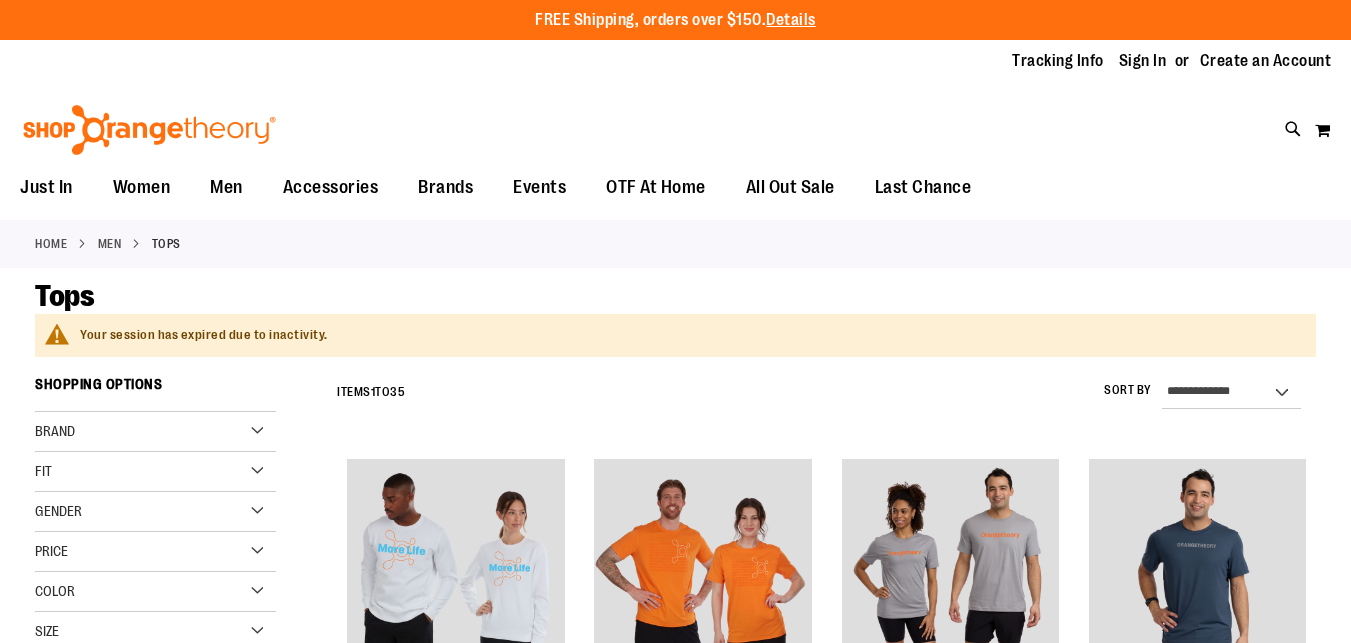 scroll, scrollTop: 0, scrollLeft: 0, axis: both 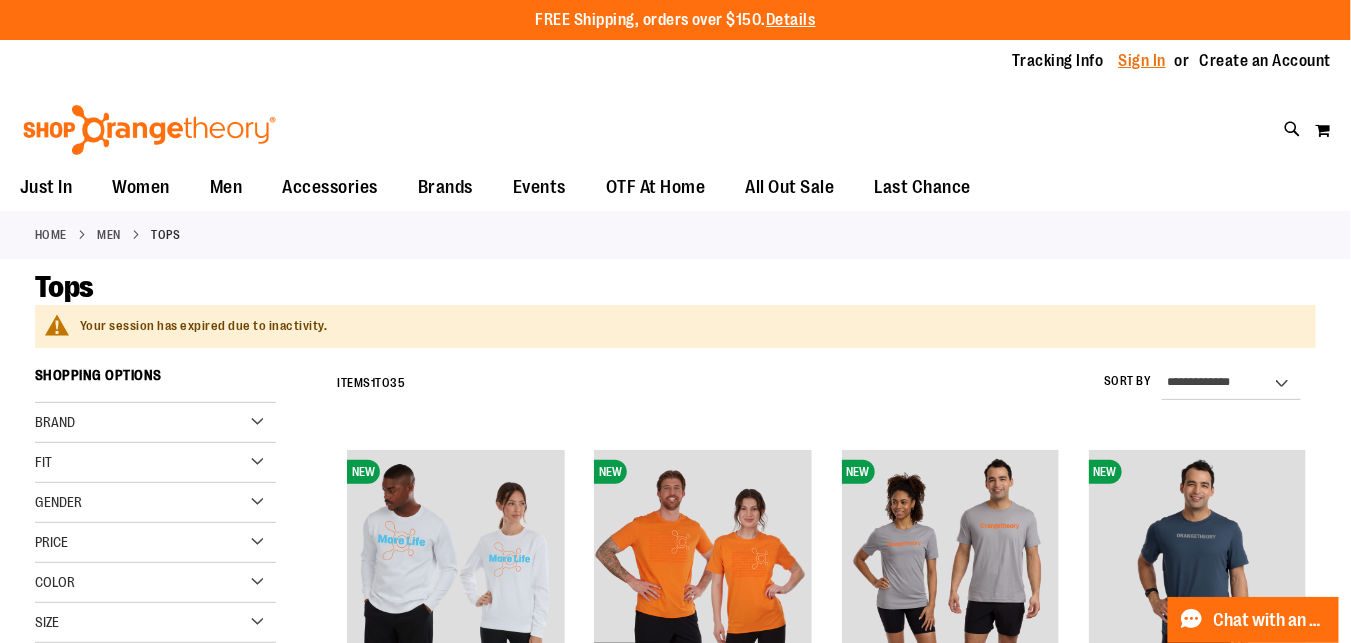 click on "Sign In" at bounding box center (1143, 61) 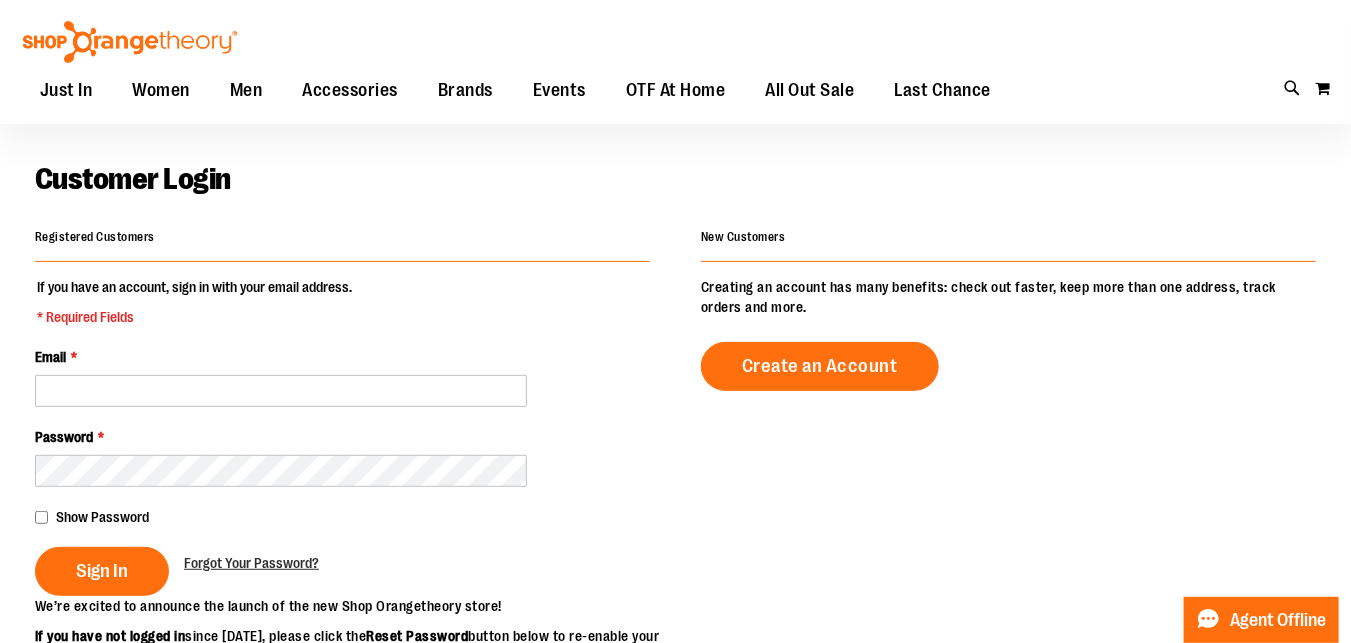 scroll, scrollTop: 99, scrollLeft: 0, axis: vertical 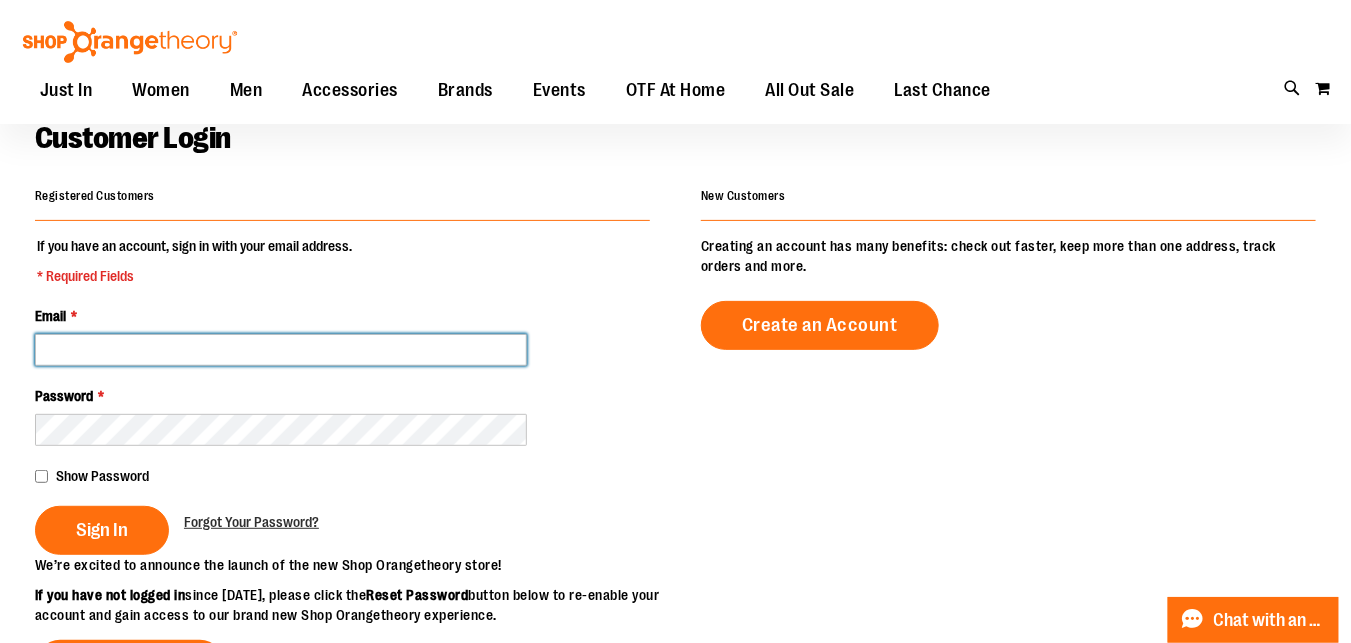 click on "Email *" at bounding box center [281, 350] 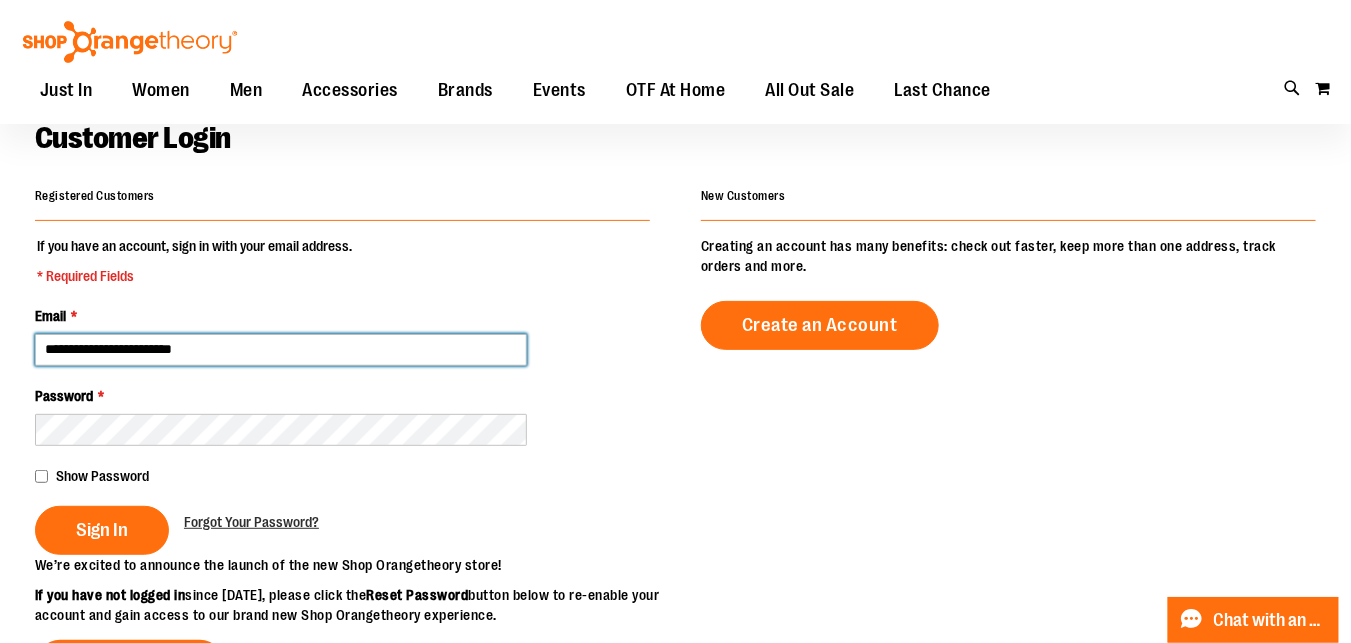 type on "**********" 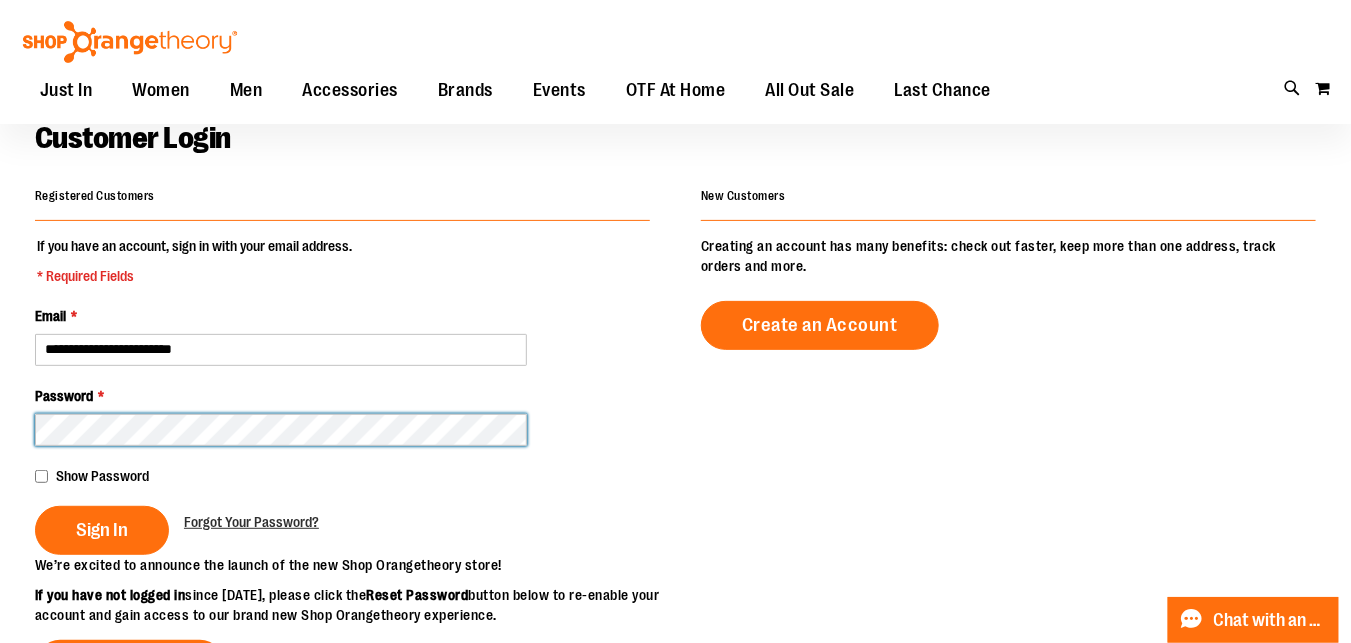 click on "Sign In" at bounding box center (102, 530) 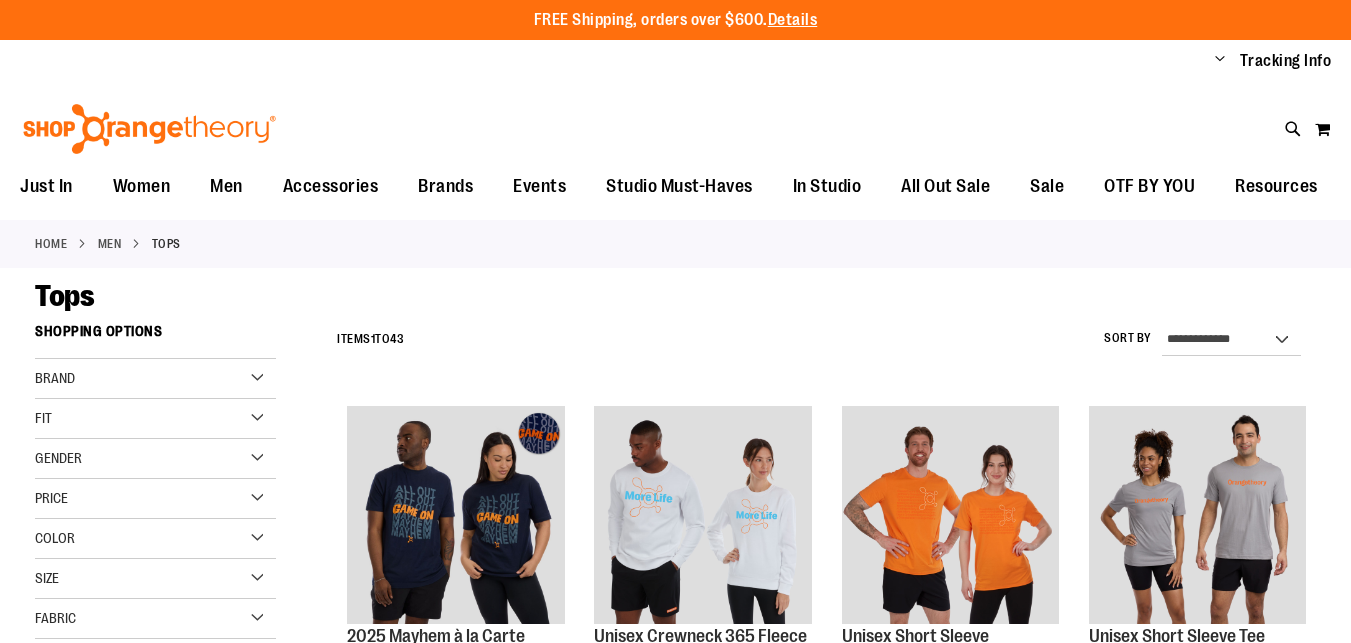 scroll, scrollTop: 0, scrollLeft: 0, axis: both 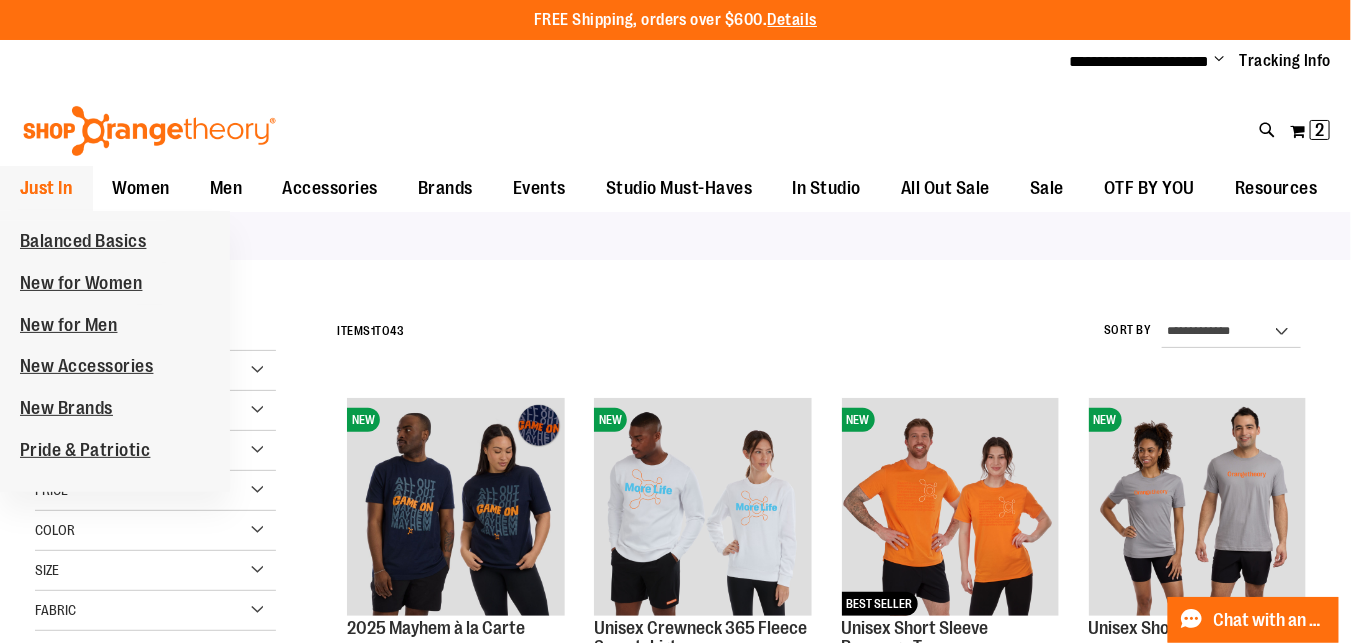 click on "Just In" at bounding box center [46, 188] 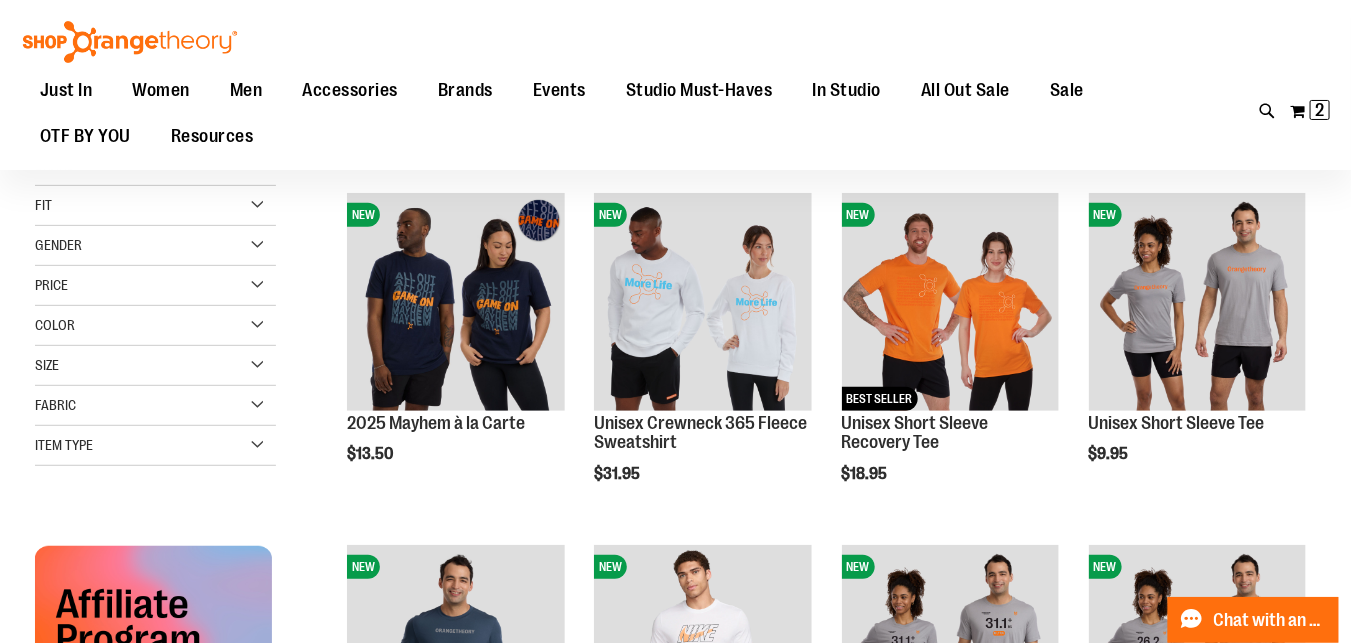 scroll, scrollTop: 269, scrollLeft: 0, axis: vertical 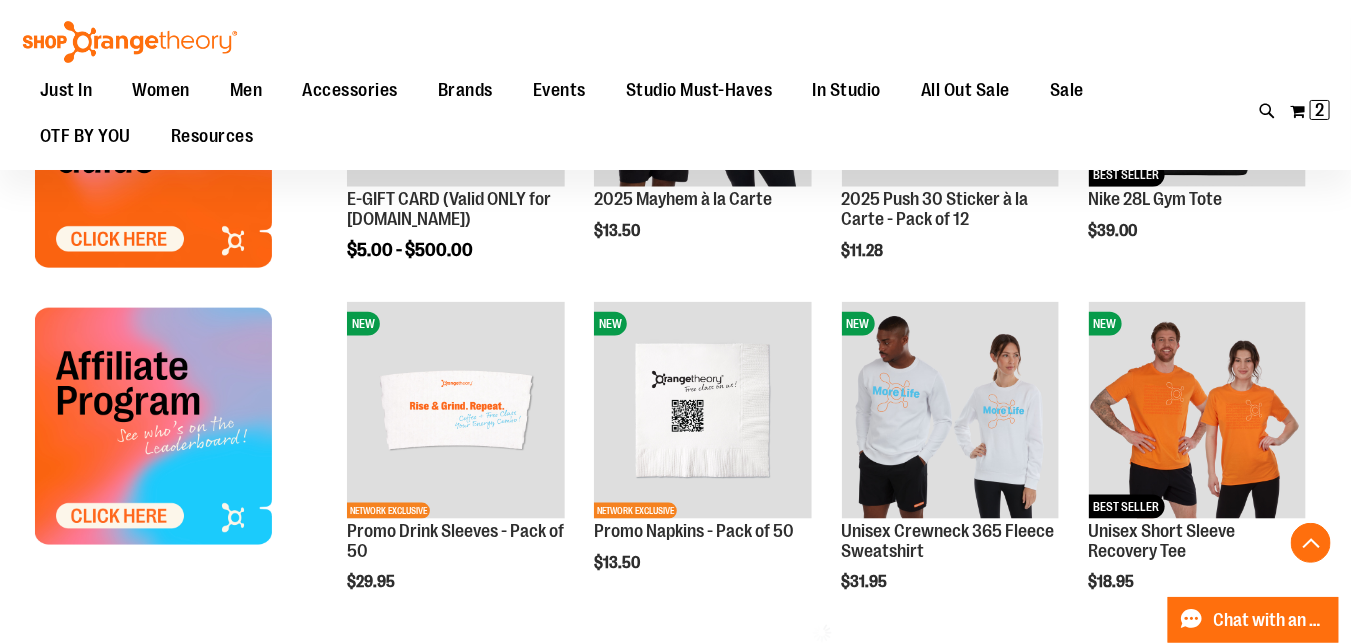 drag, startPoint x: 1364, startPoint y: 147, endPoint x: 1364, endPoint y: 393, distance: 246 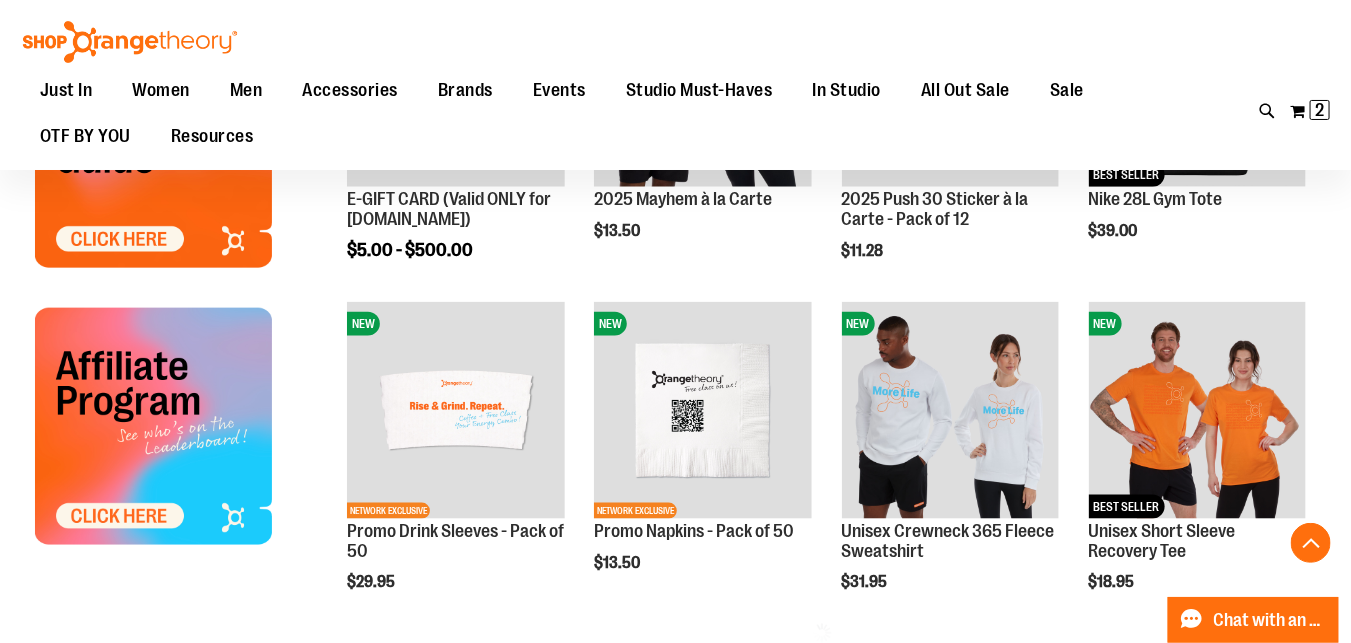 click on "**********" at bounding box center [675, -436] 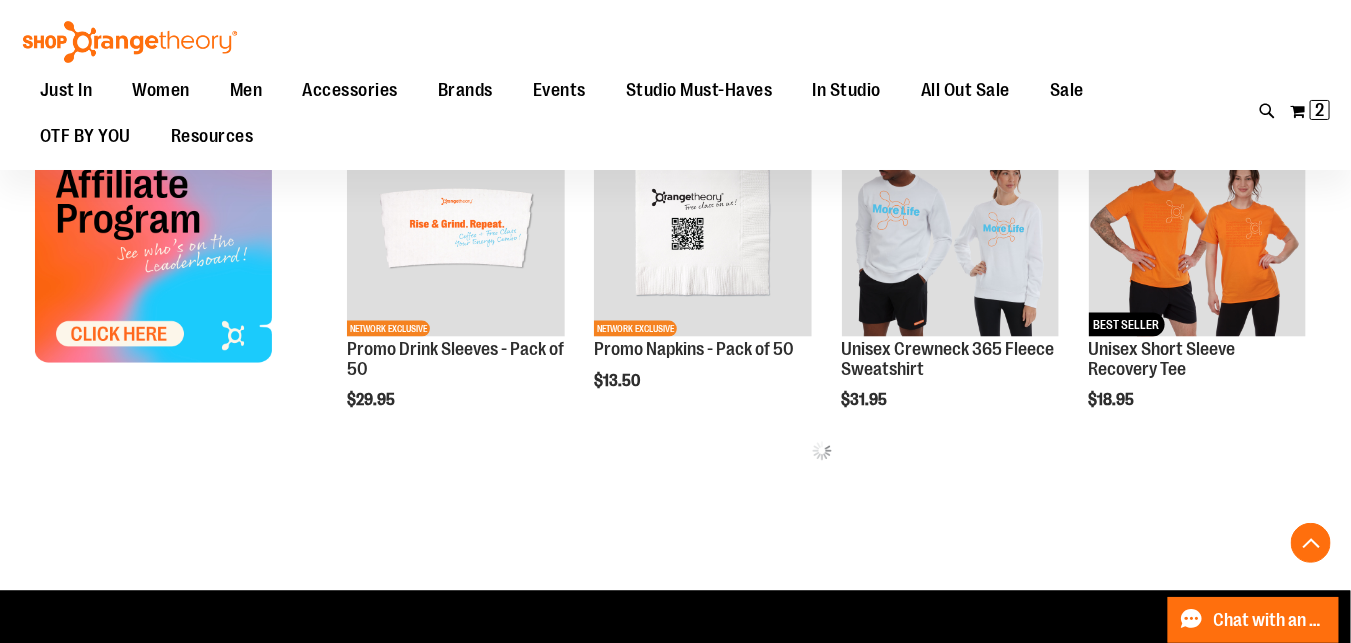 scroll, scrollTop: 1081, scrollLeft: 0, axis: vertical 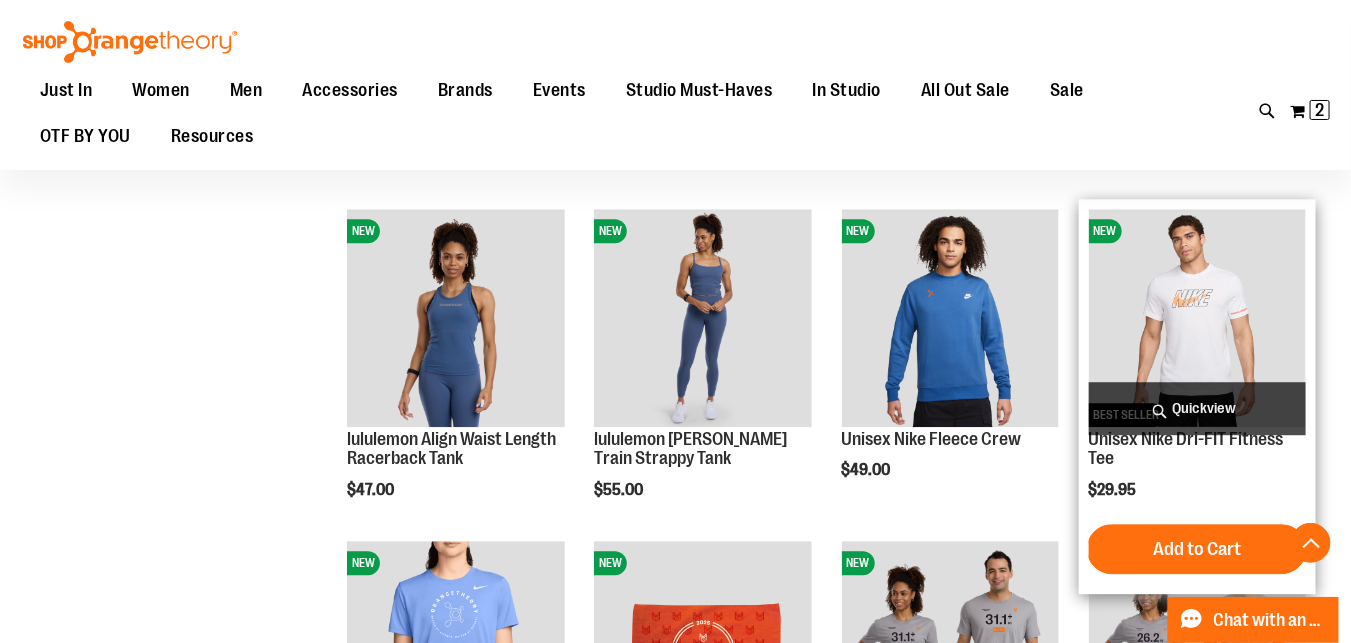 click on "Quickview" at bounding box center [1197, 408] 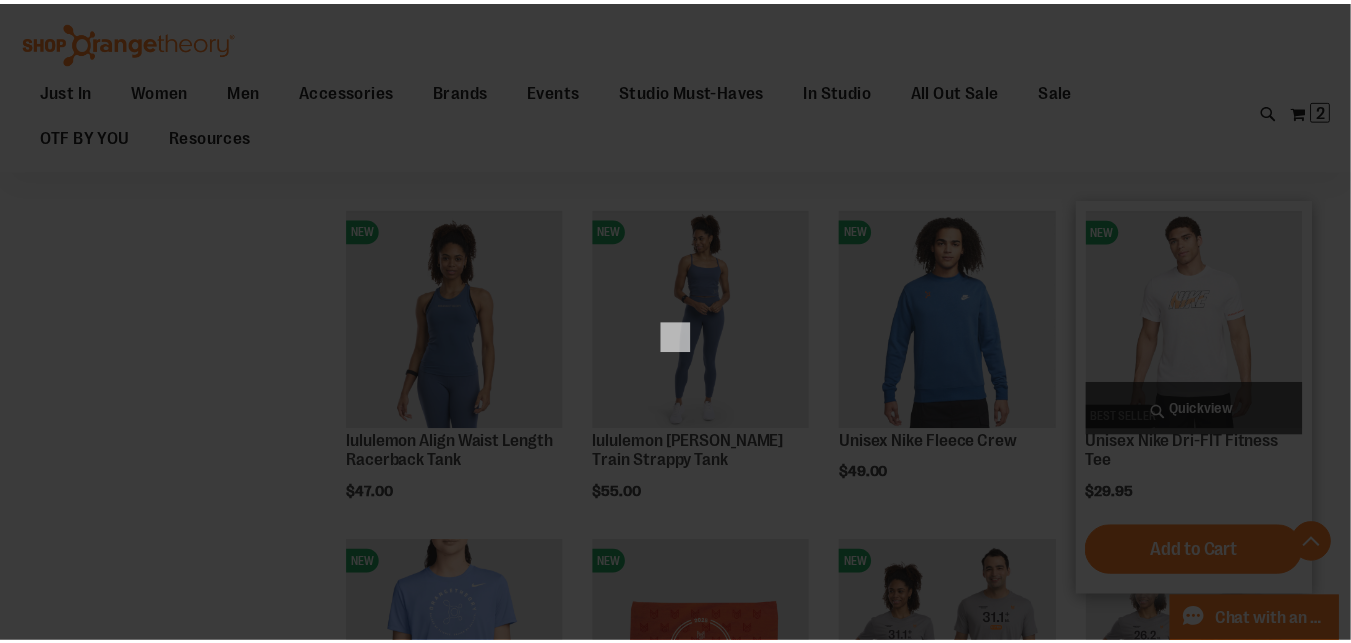 scroll, scrollTop: 0, scrollLeft: 0, axis: both 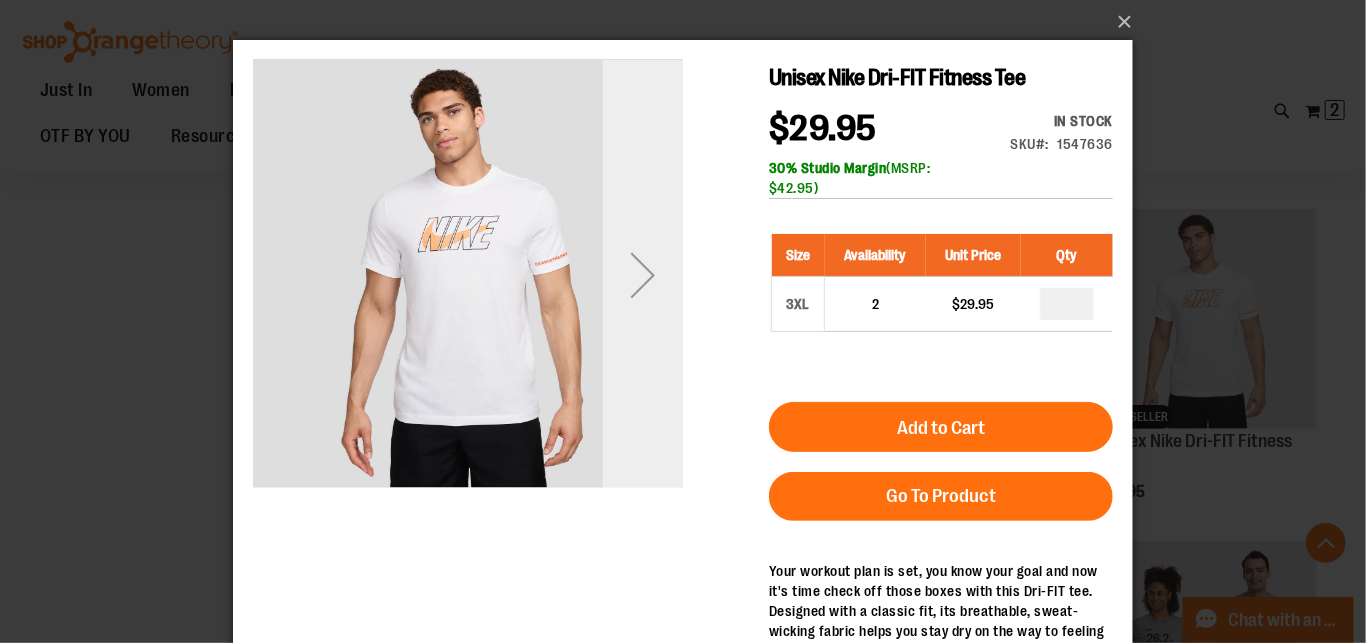 click at bounding box center [642, 274] 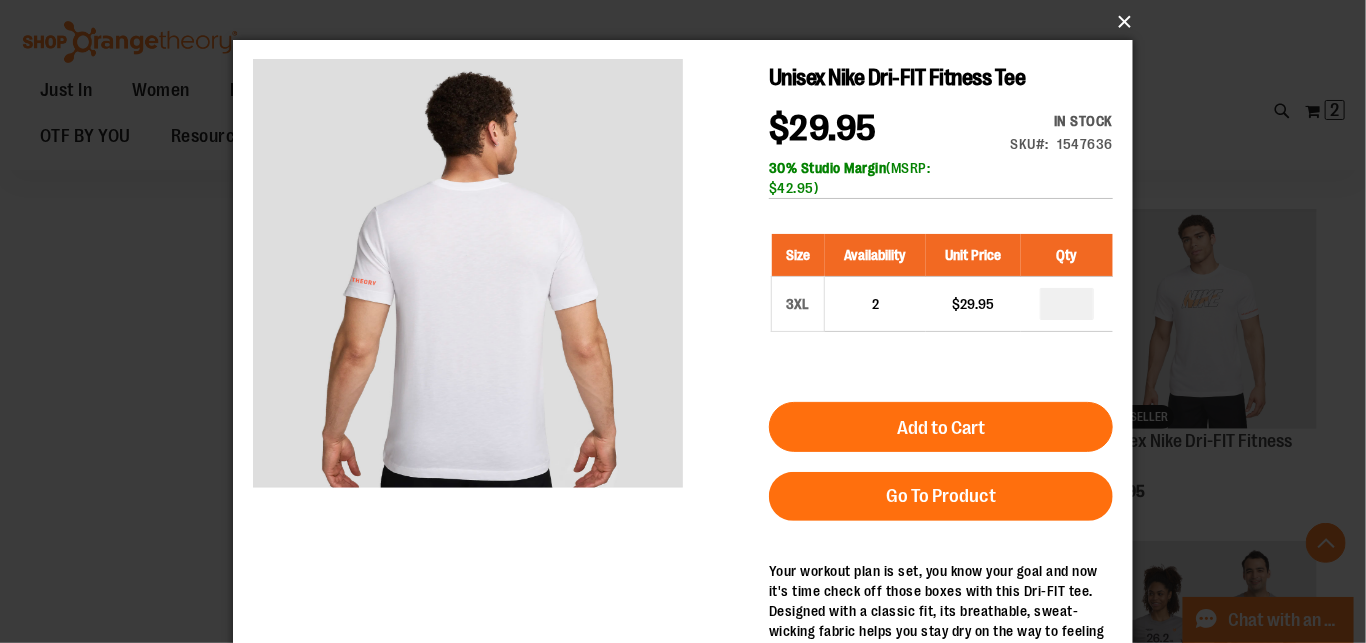 click on "×" at bounding box center (689, 22) 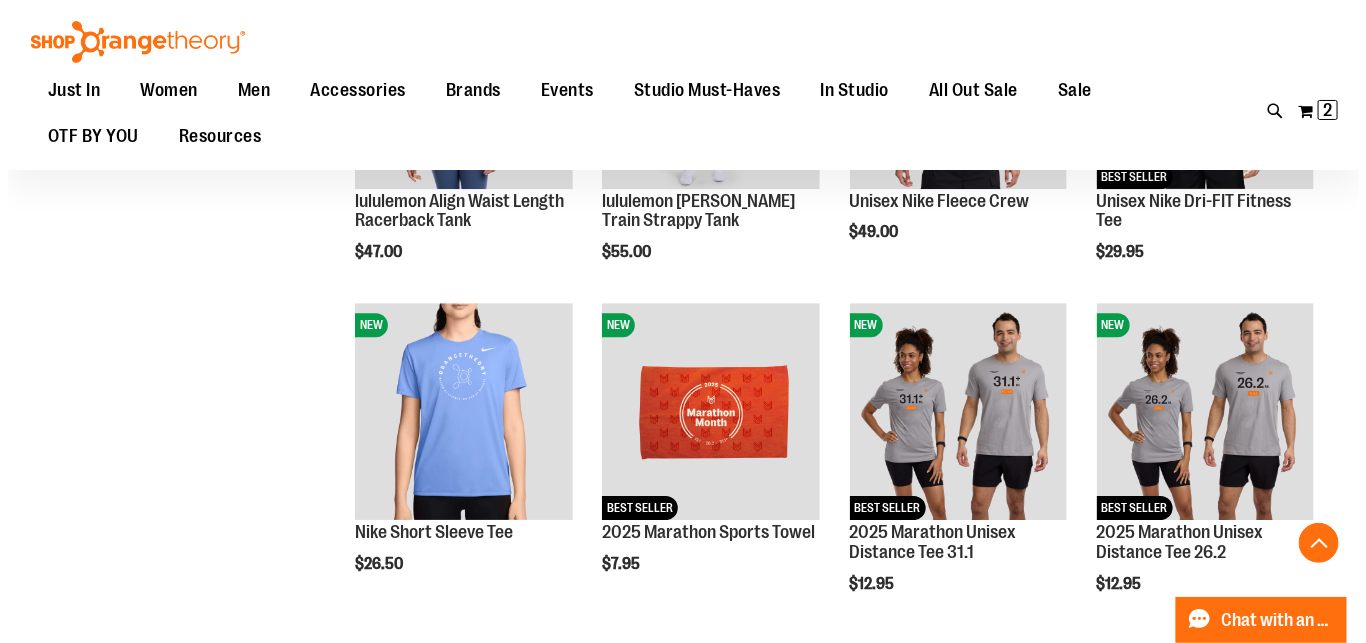 scroll, scrollTop: 2096, scrollLeft: 0, axis: vertical 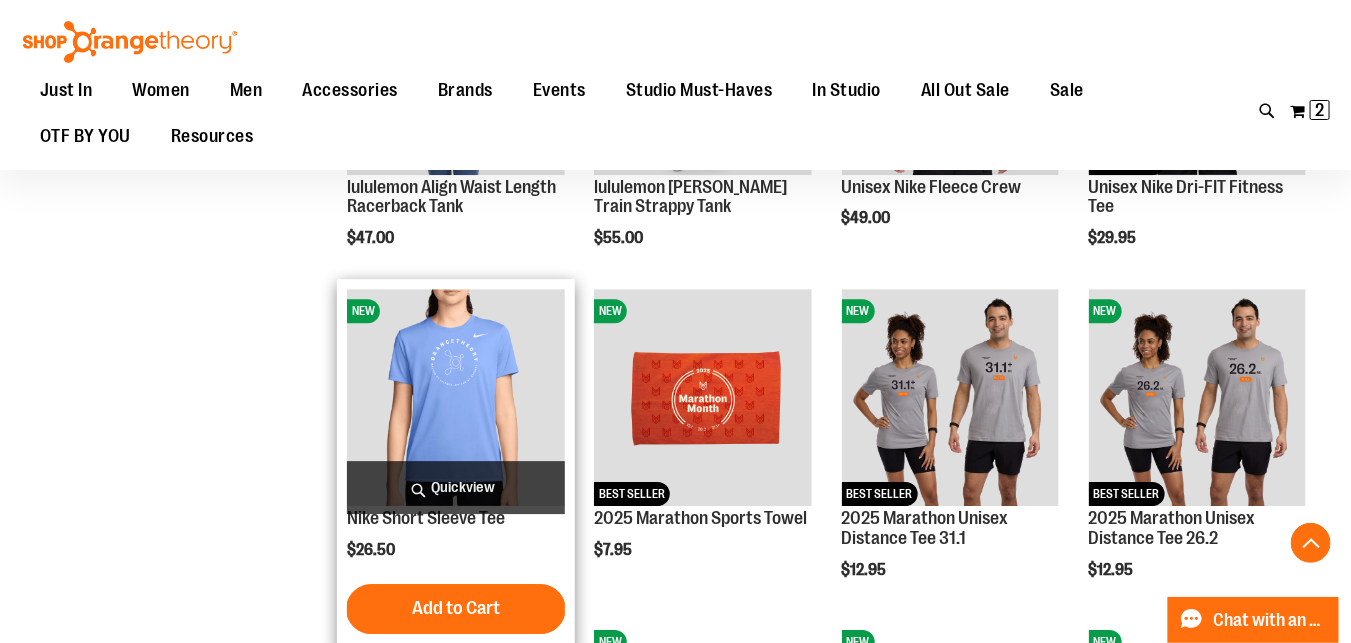 click on "Quickview" at bounding box center (455, 487) 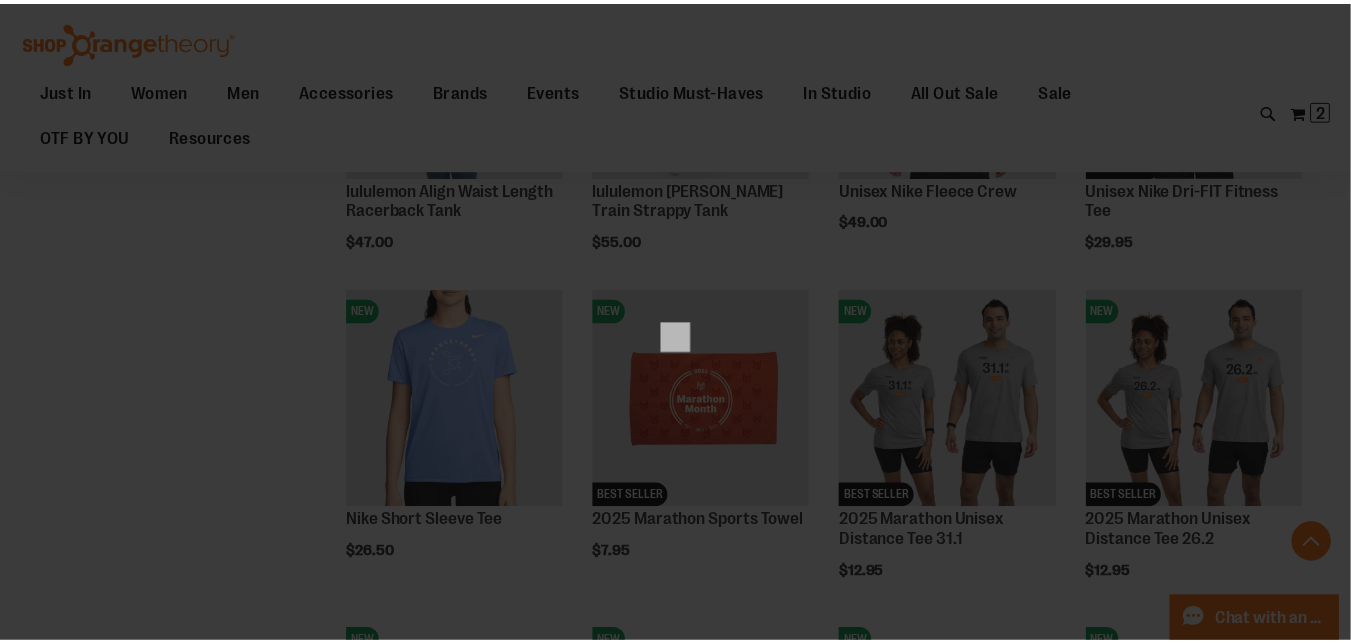 scroll, scrollTop: 0, scrollLeft: 0, axis: both 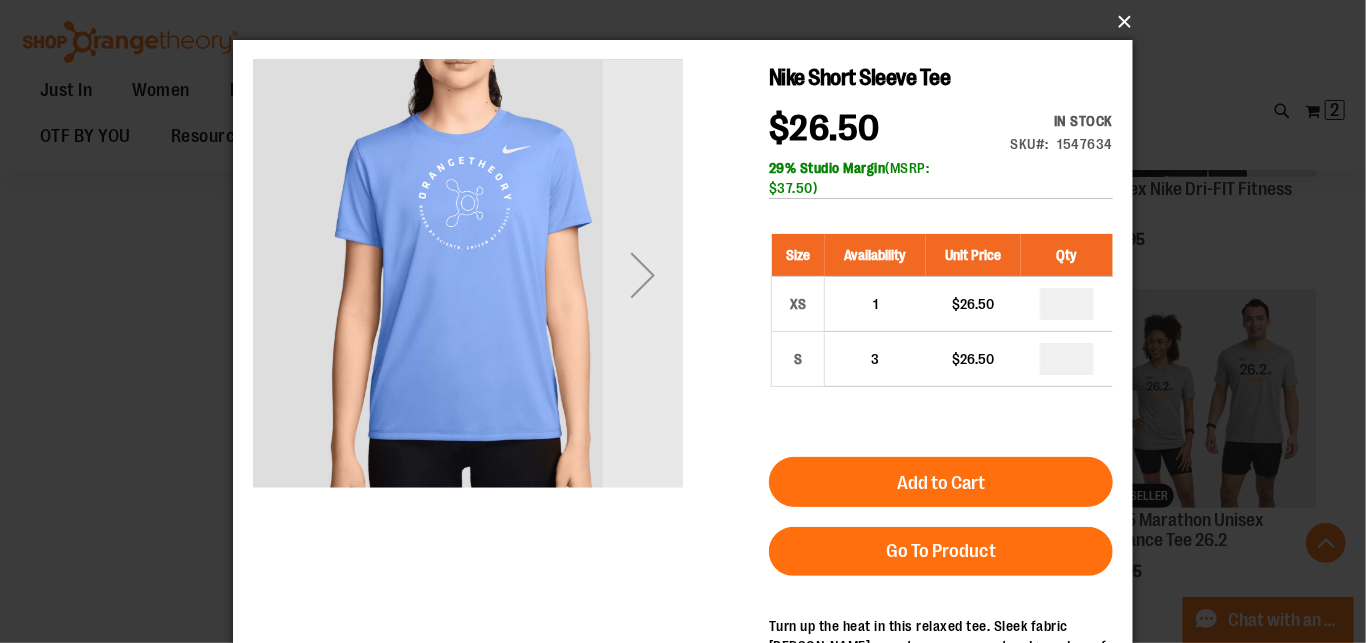 click on "×" at bounding box center [689, 22] 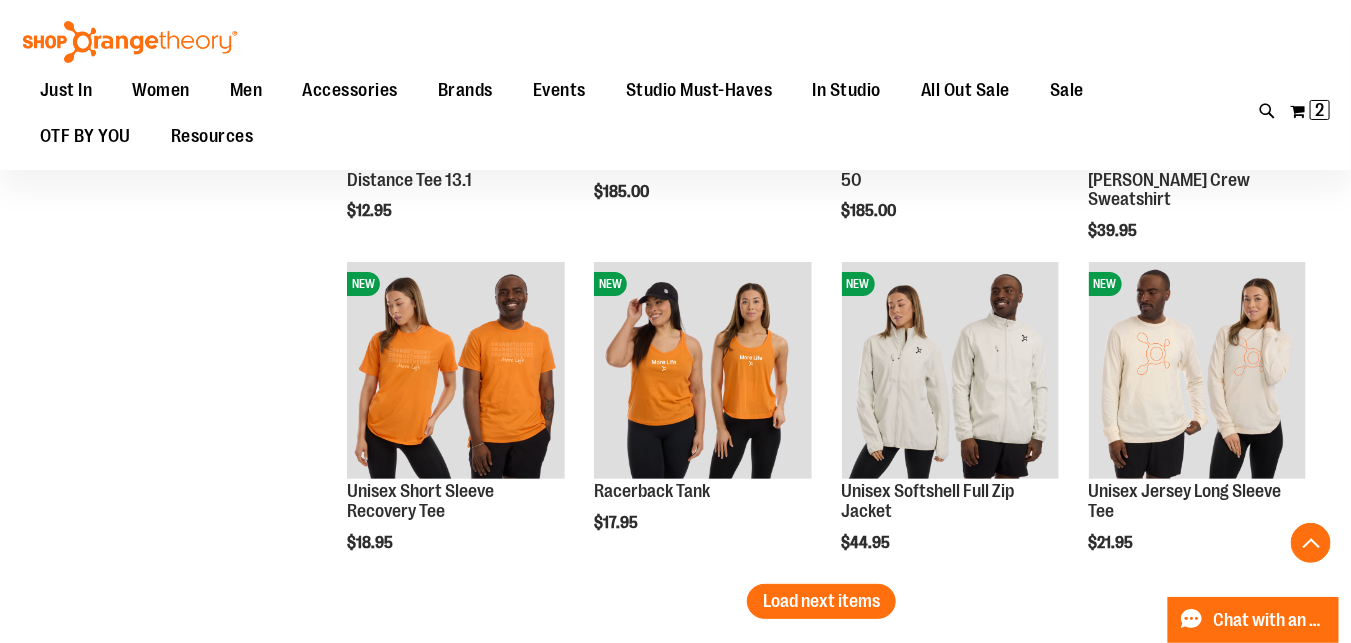 scroll, scrollTop: 2820, scrollLeft: 0, axis: vertical 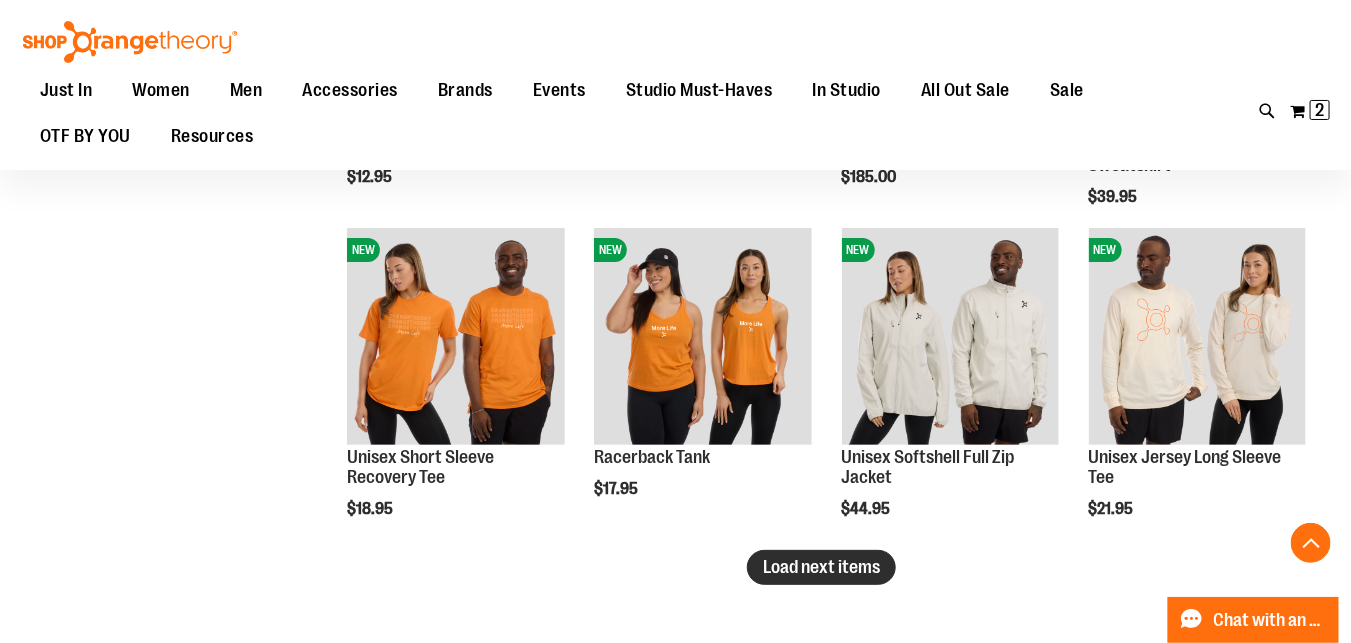 click on "Load next items" at bounding box center (821, 567) 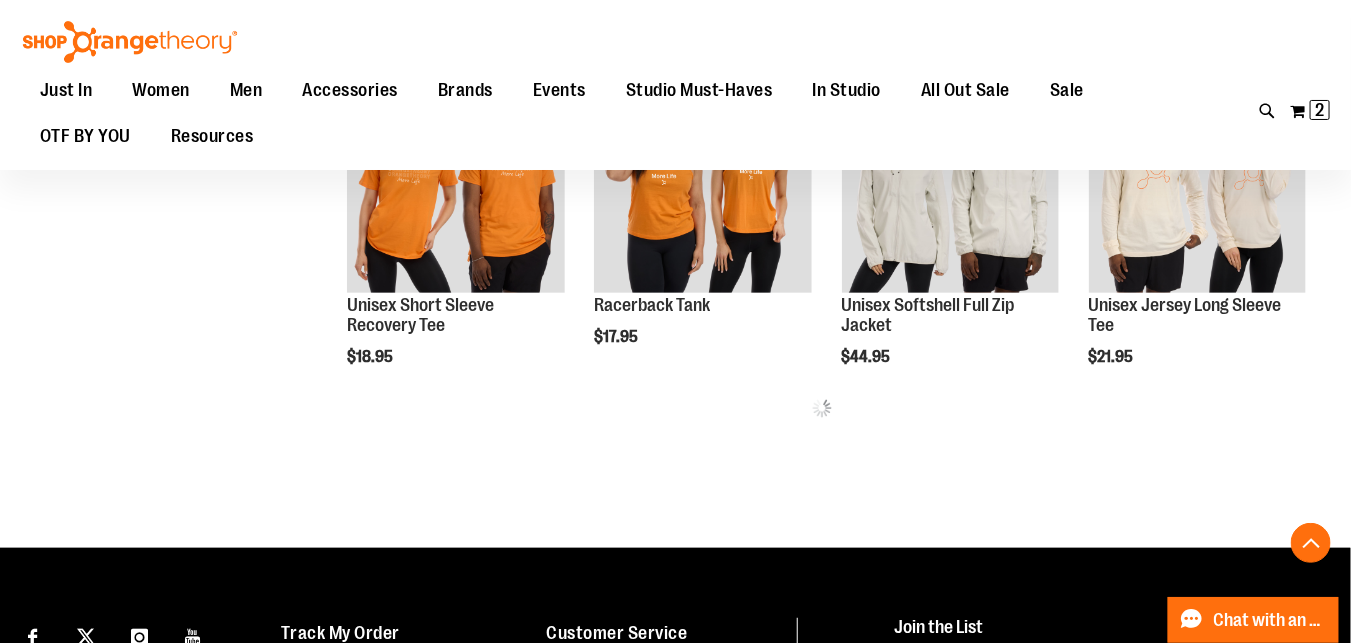 scroll, scrollTop: 3042, scrollLeft: 0, axis: vertical 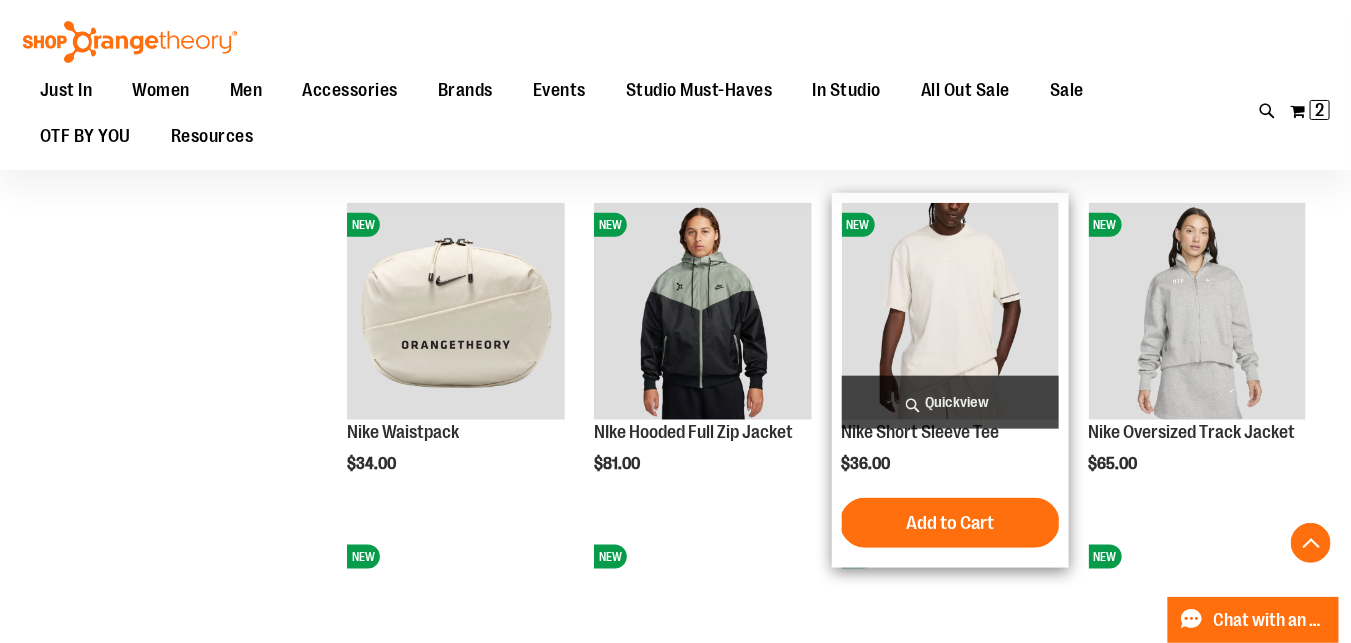 click on "Quickview" at bounding box center [950, 402] 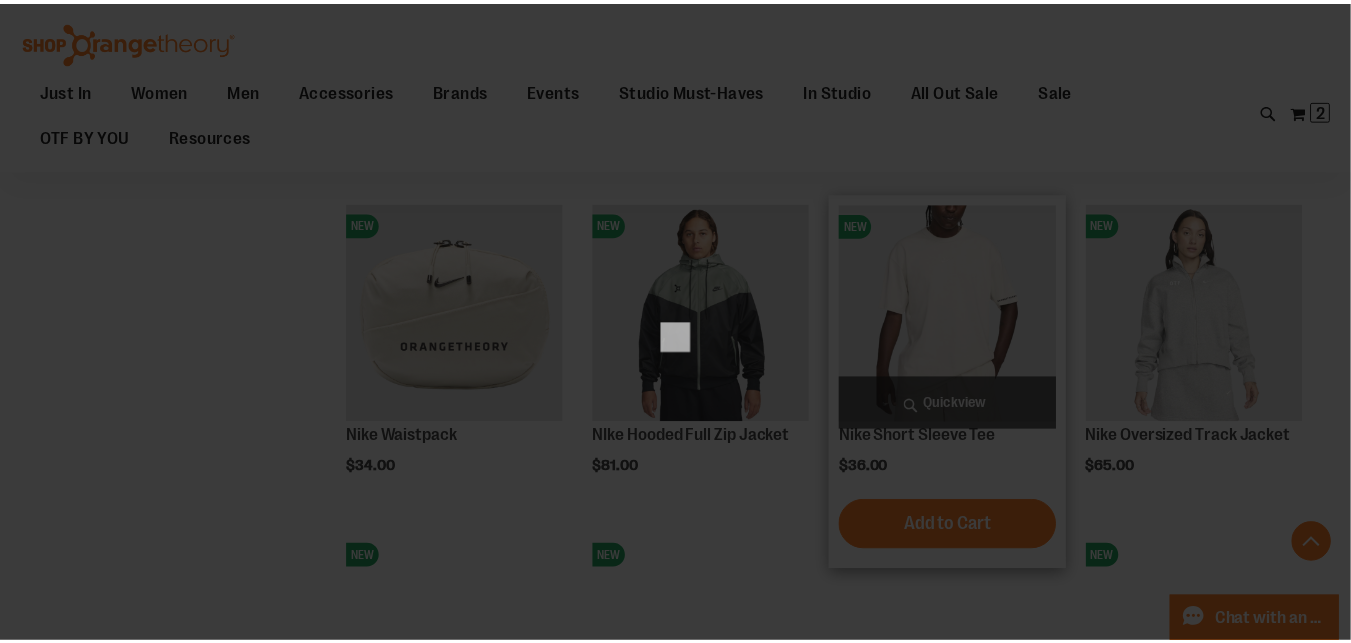 scroll, scrollTop: 0, scrollLeft: 0, axis: both 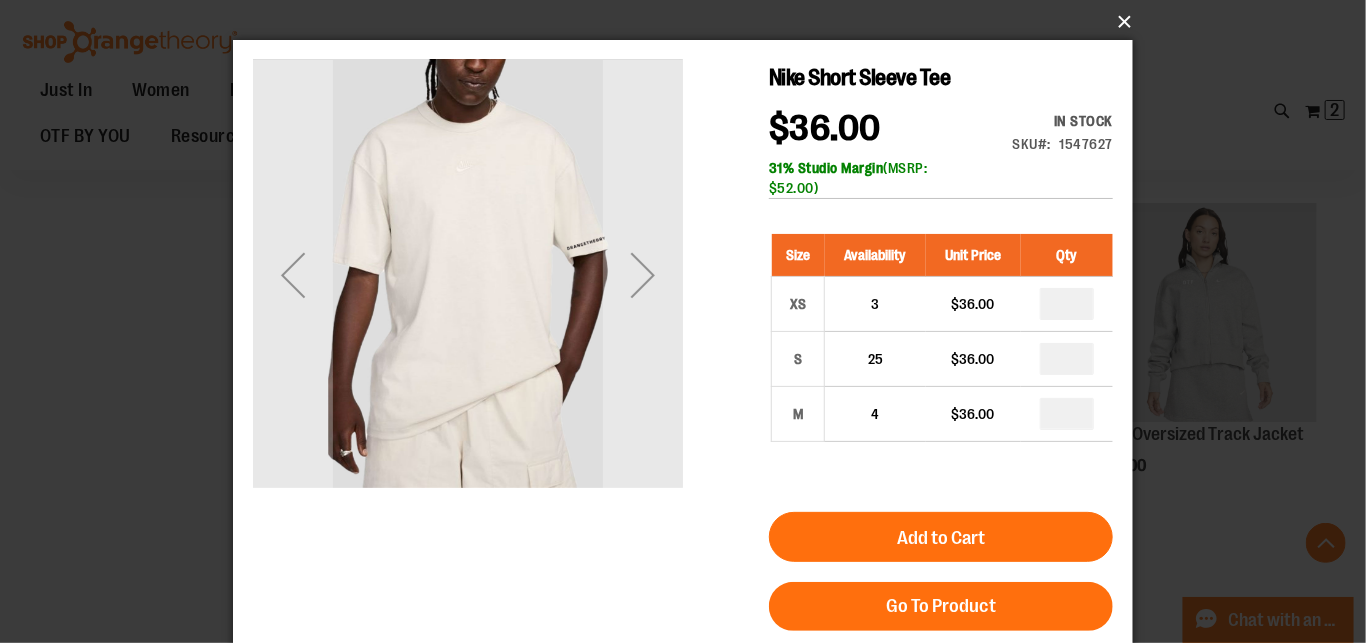 click on "×" at bounding box center [689, 22] 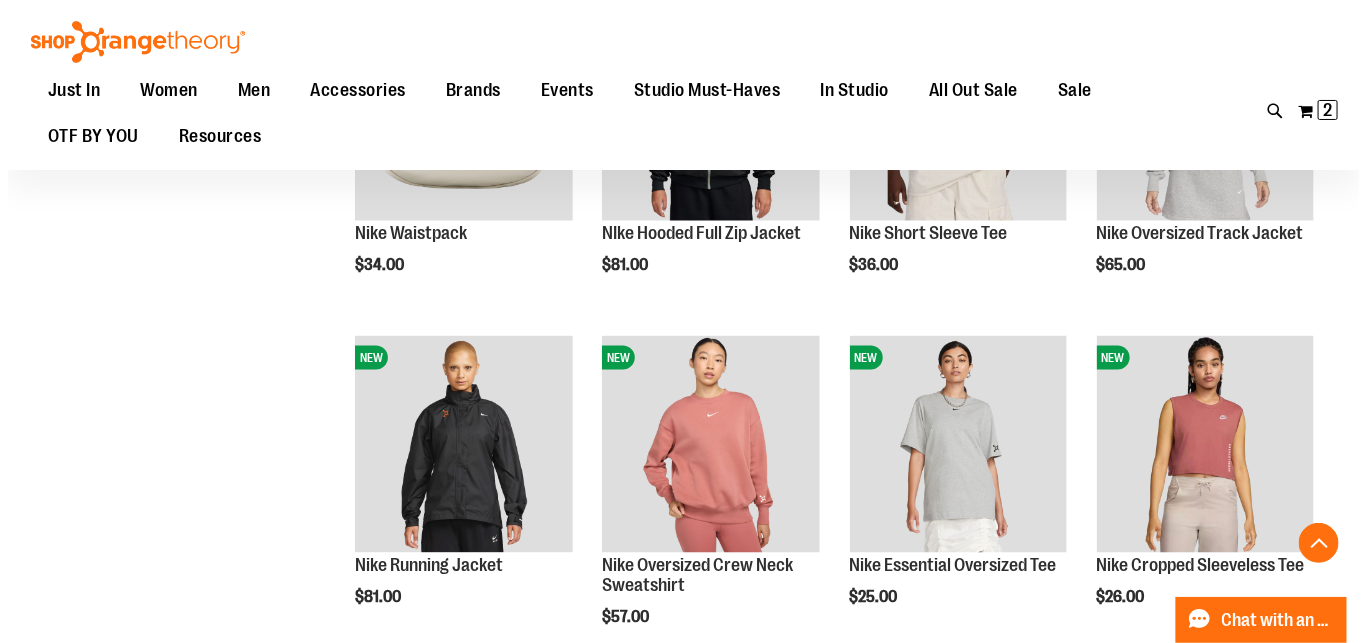 scroll, scrollTop: 3820, scrollLeft: 0, axis: vertical 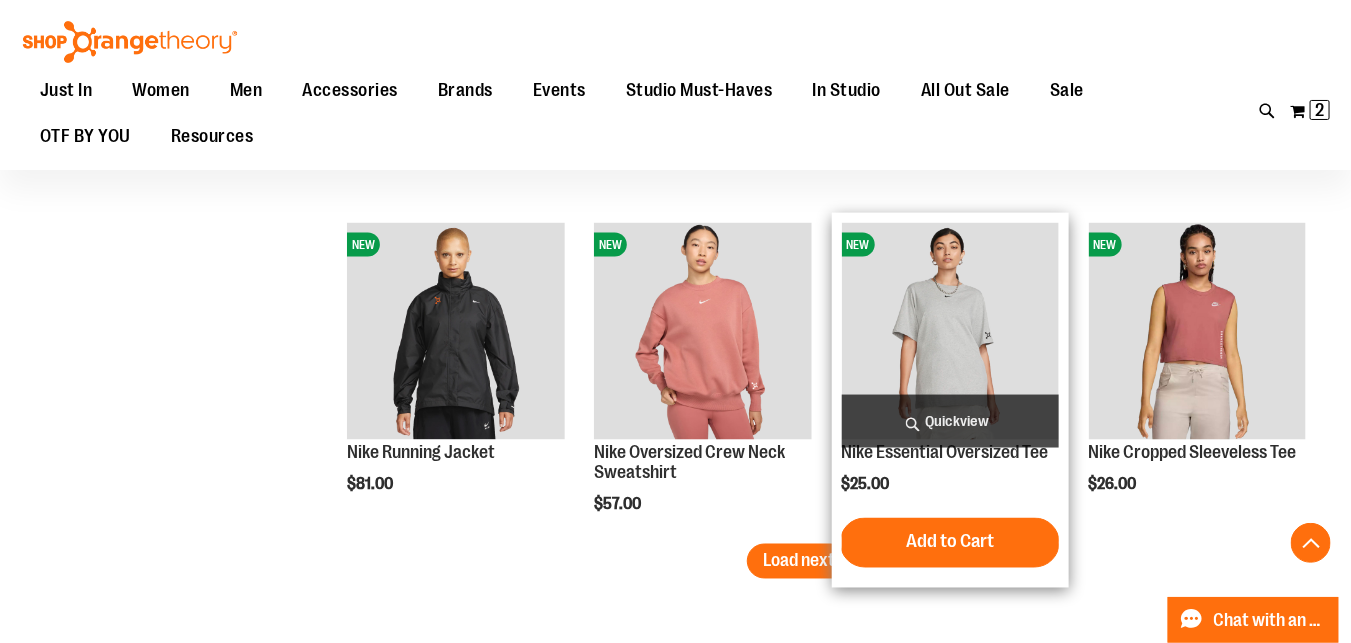 click on "Quickview" at bounding box center [950, 421] 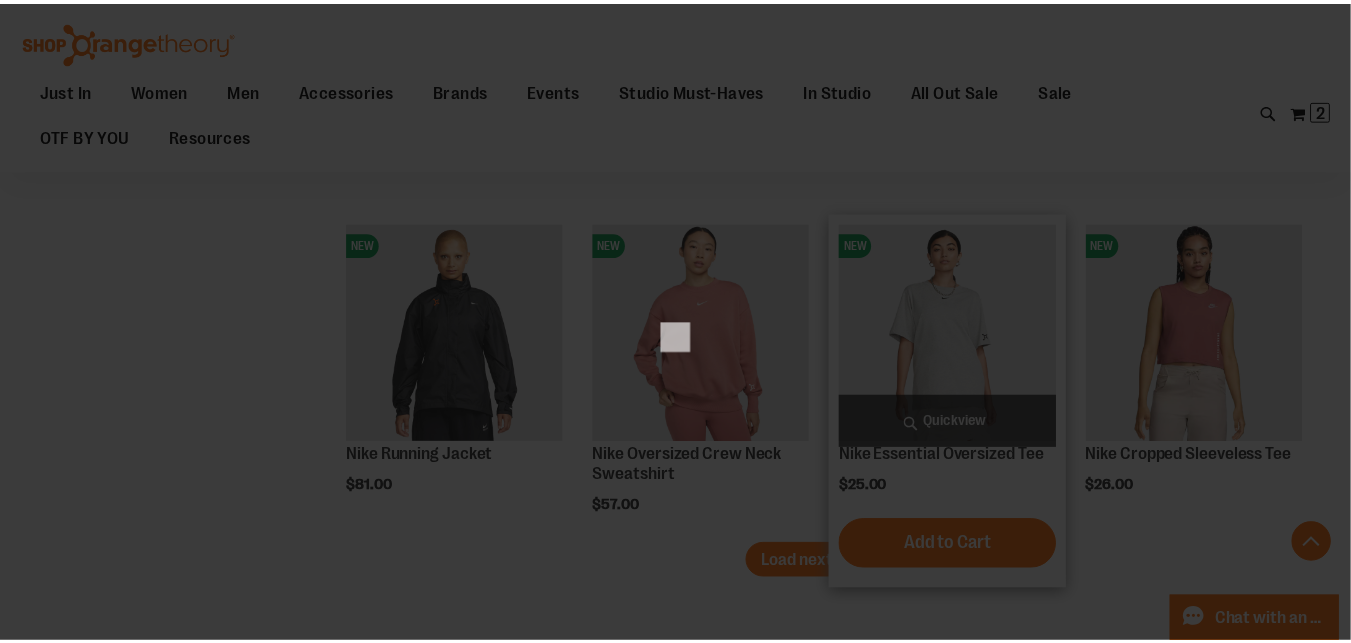 scroll, scrollTop: 0, scrollLeft: 0, axis: both 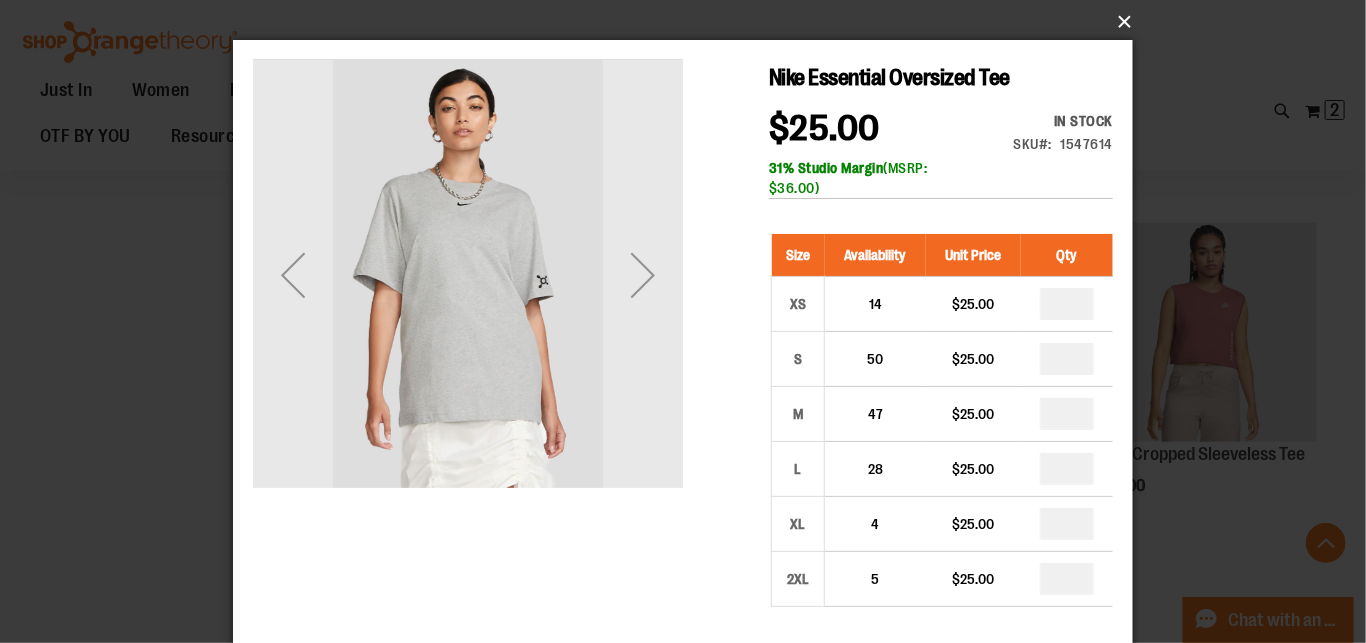 click on "×" at bounding box center (689, 22) 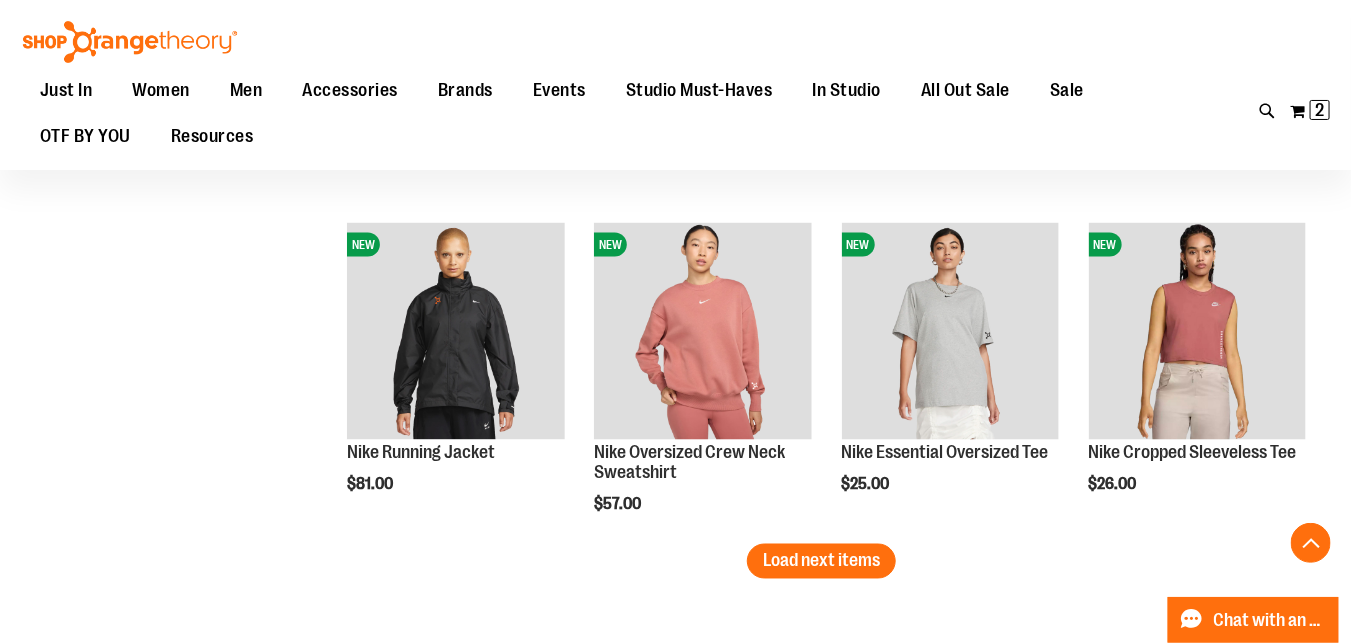 scroll, scrollTop: 3960, scrollLeft: 0, axis: vertical 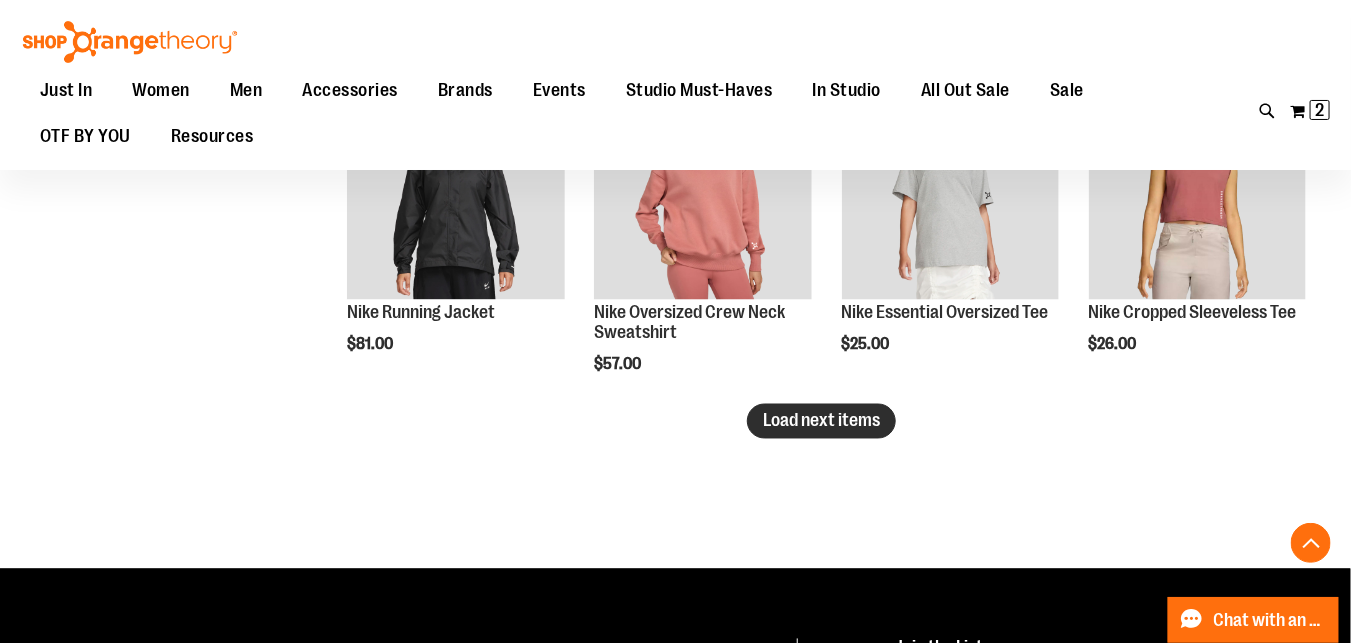 click on "Load next items" at bounding box center [821, 421] 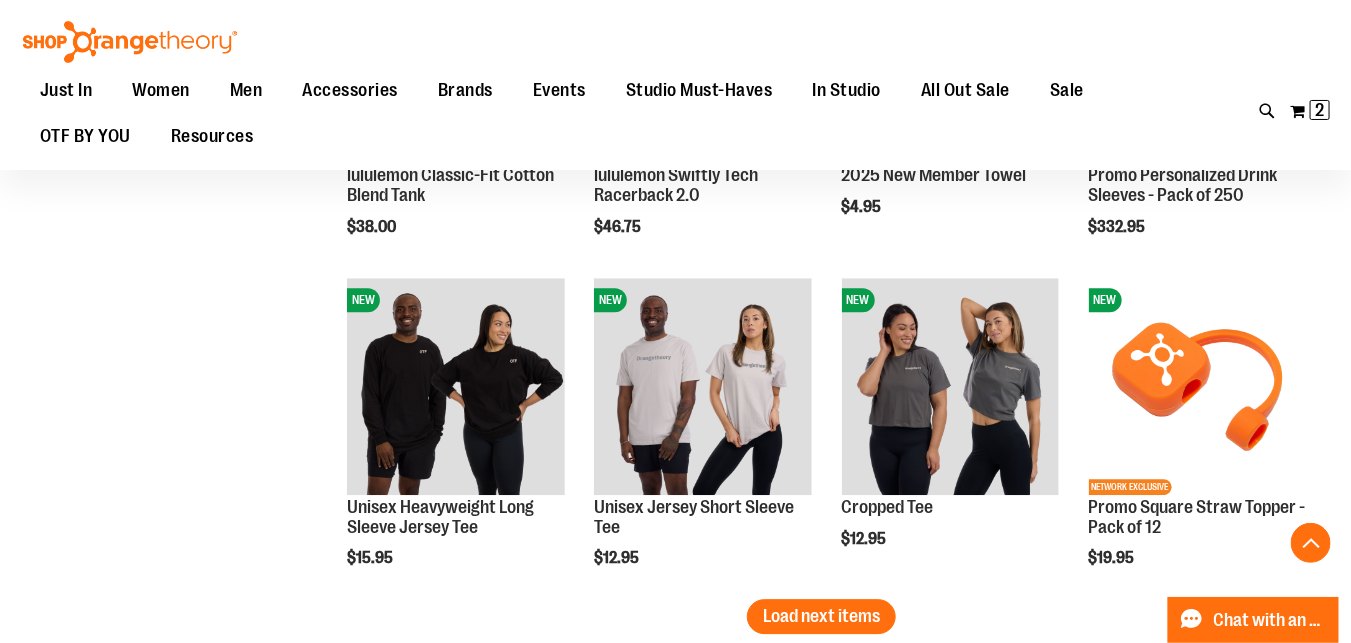 scroll, scrollTop: 4827, scrollLeft: 0, axis: vertical 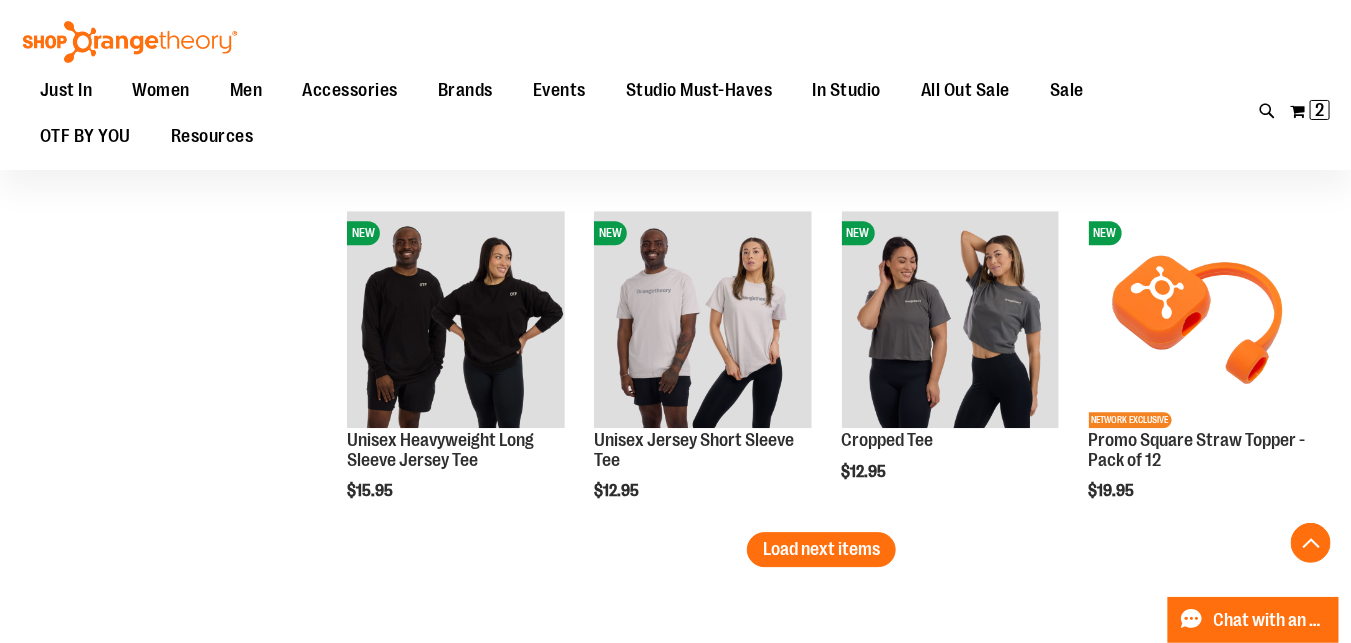 click on "**********" at bounding box center (821, -1954) 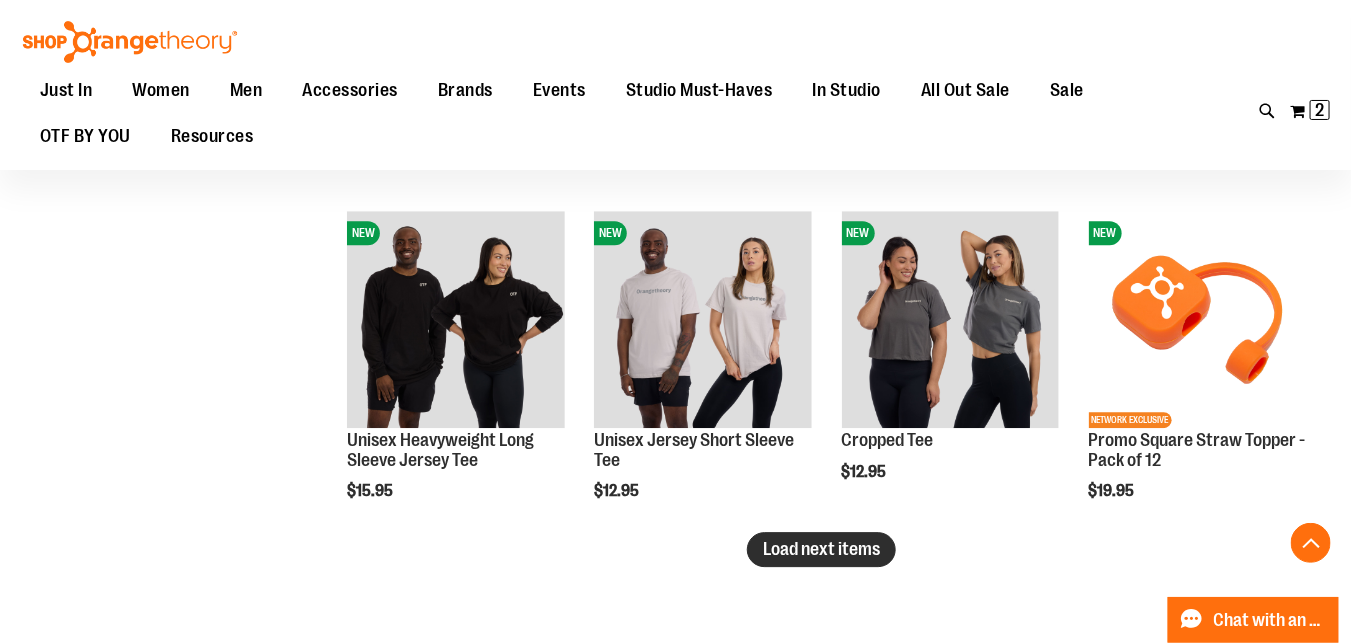 click on "Load next items" at bounding box center [821, 549] 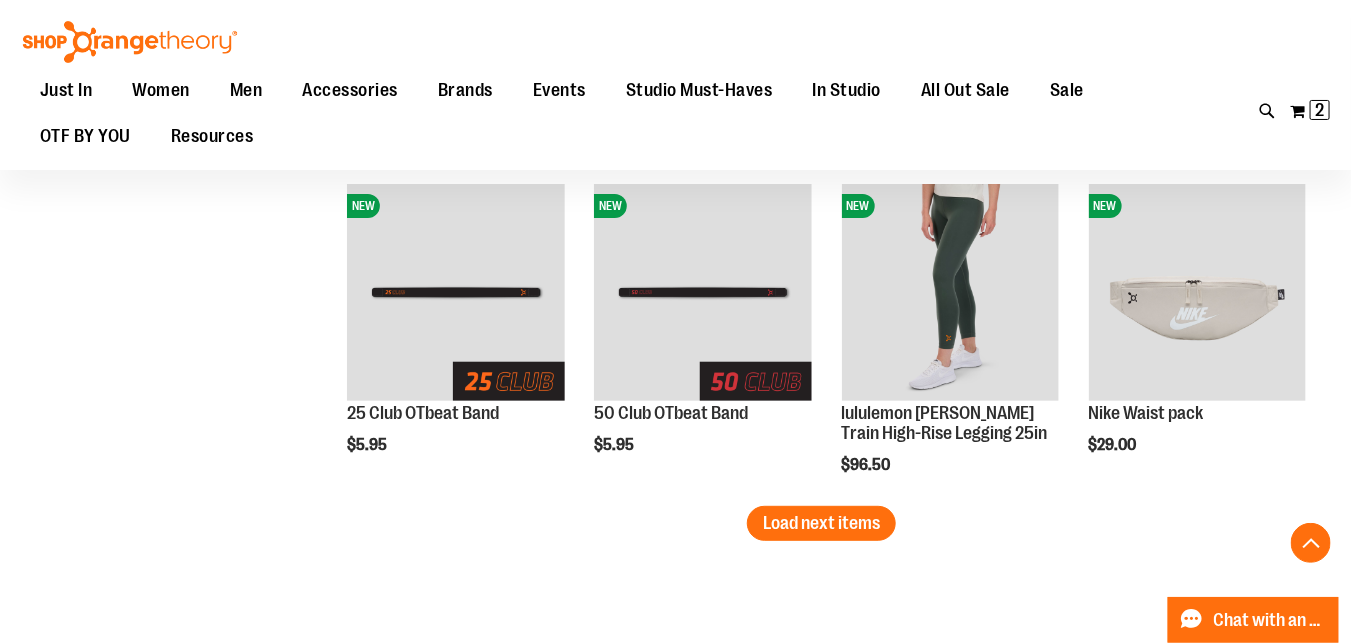 scroll, scrollTop: 5878, scrollLeft: 0, axis: vertical 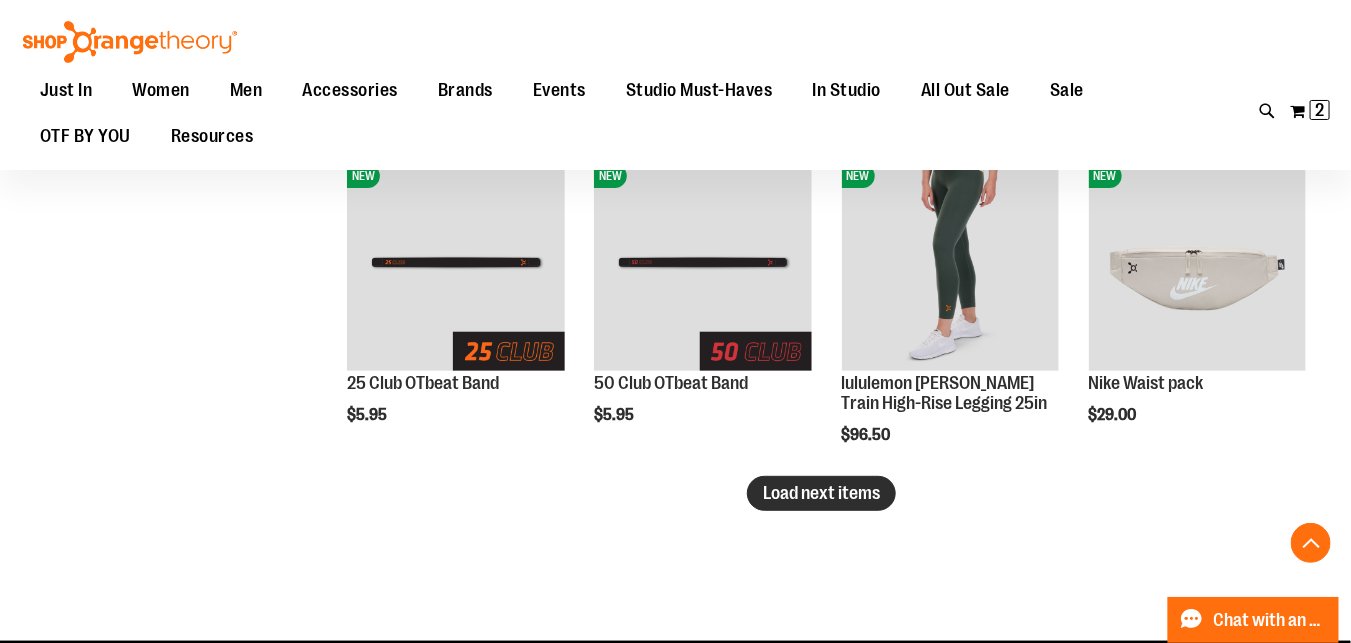 click on "Load next items" at bounding box center (821, 493) 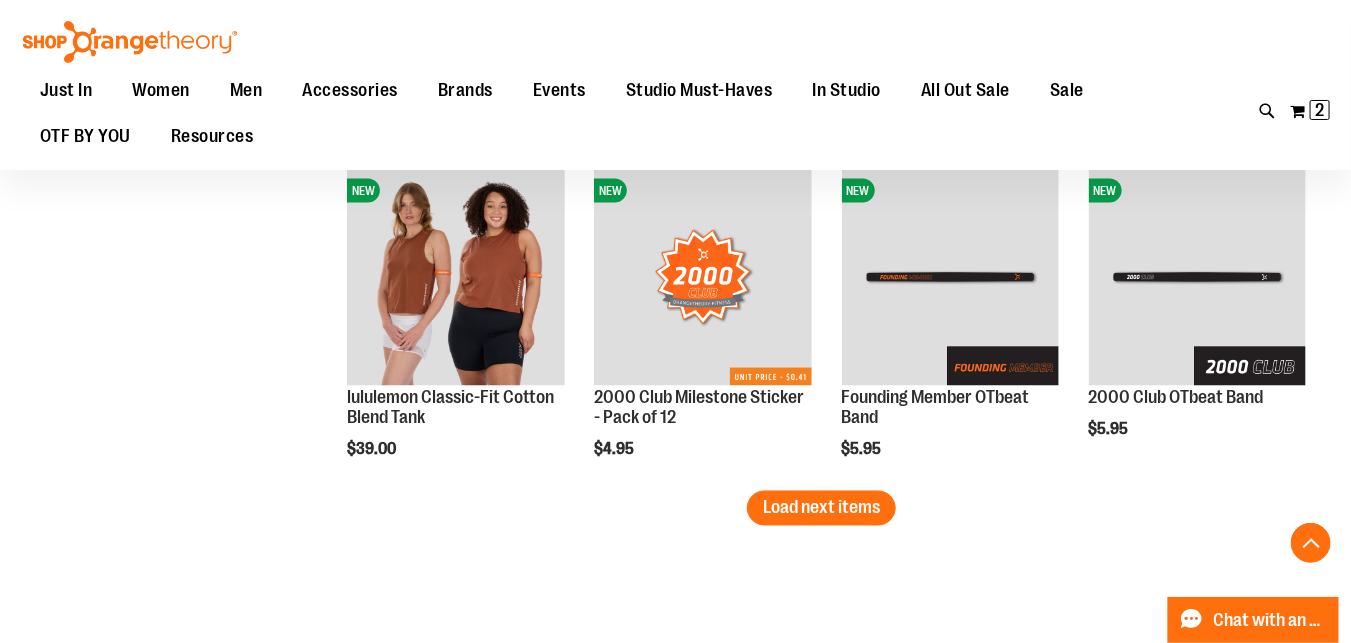 scroll, scrollTop: 6880, scrollLeft: 0, axis: vertical 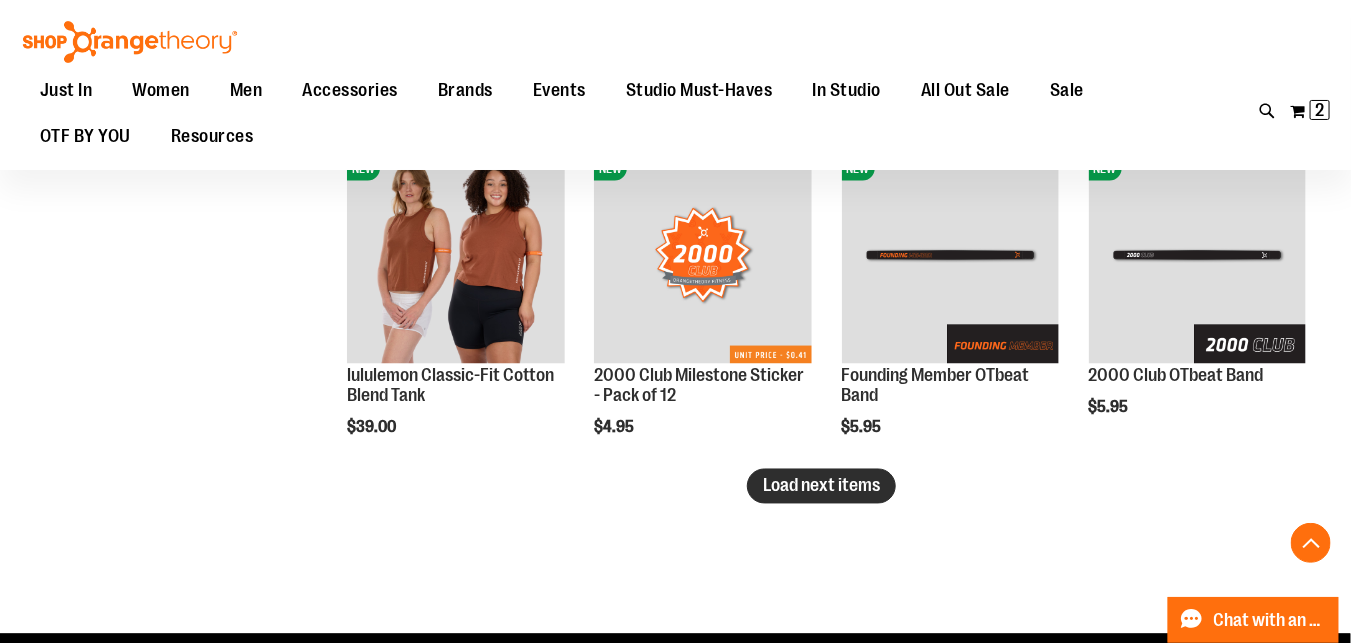 click on "Load next items" at bounding box center [821, 486] 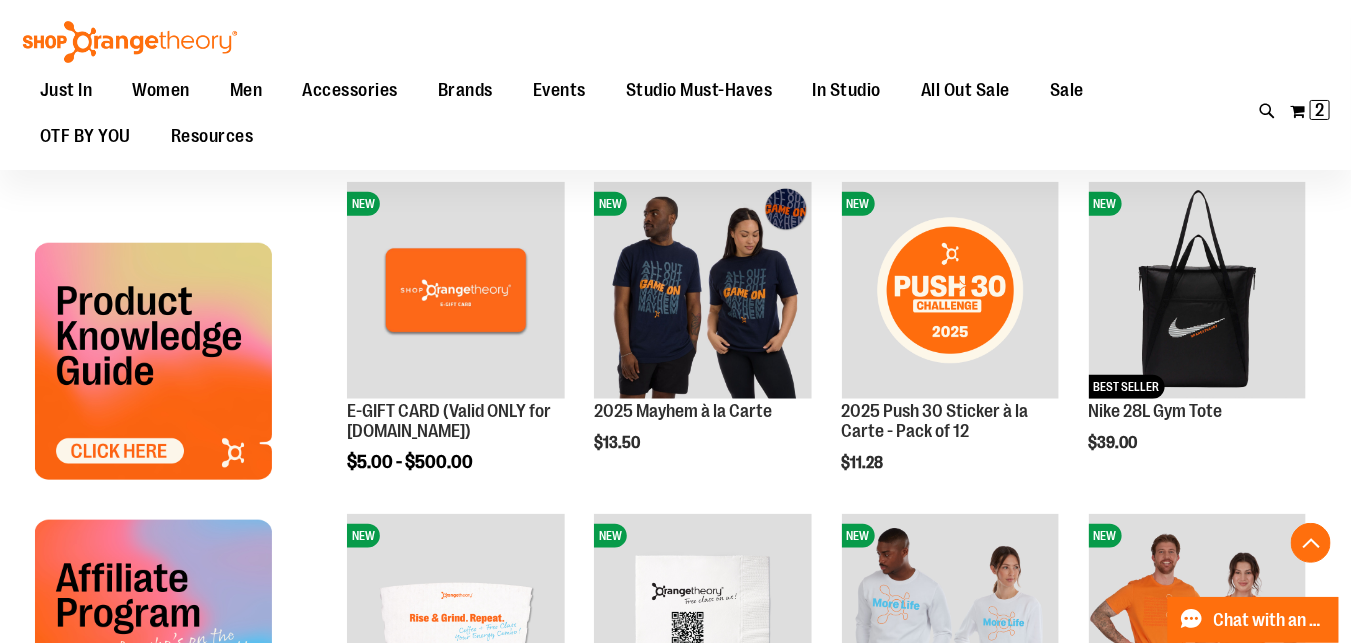 scroll, scrollTop: 522, scrollLeft: 0, axis: vertical 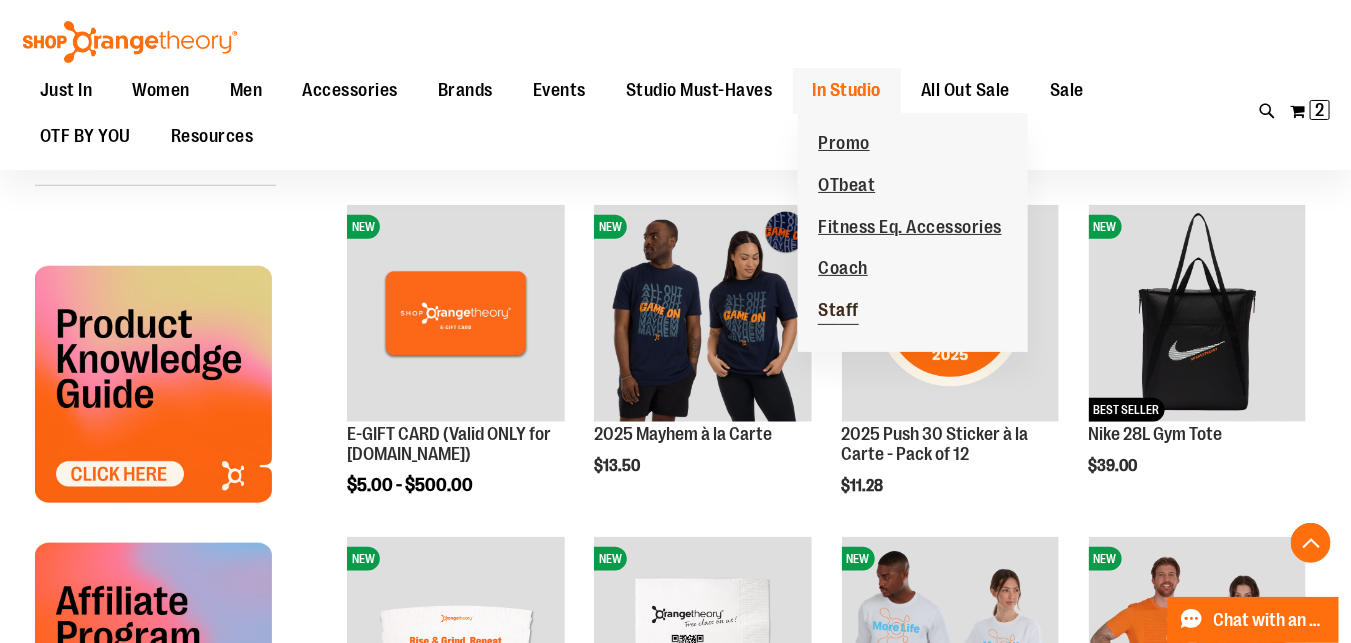 click on "Staff" at bounding box center (838, 312) 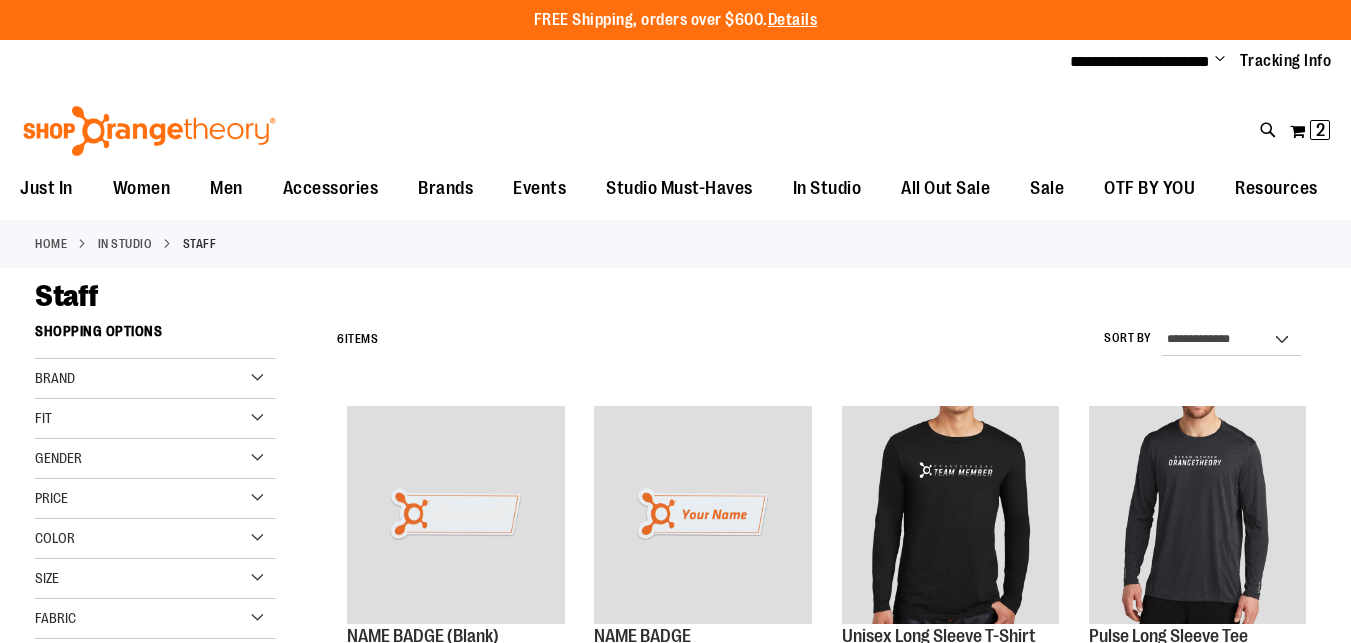 scroll, scrollTop: 0, scrollLeft: 0, axis: both 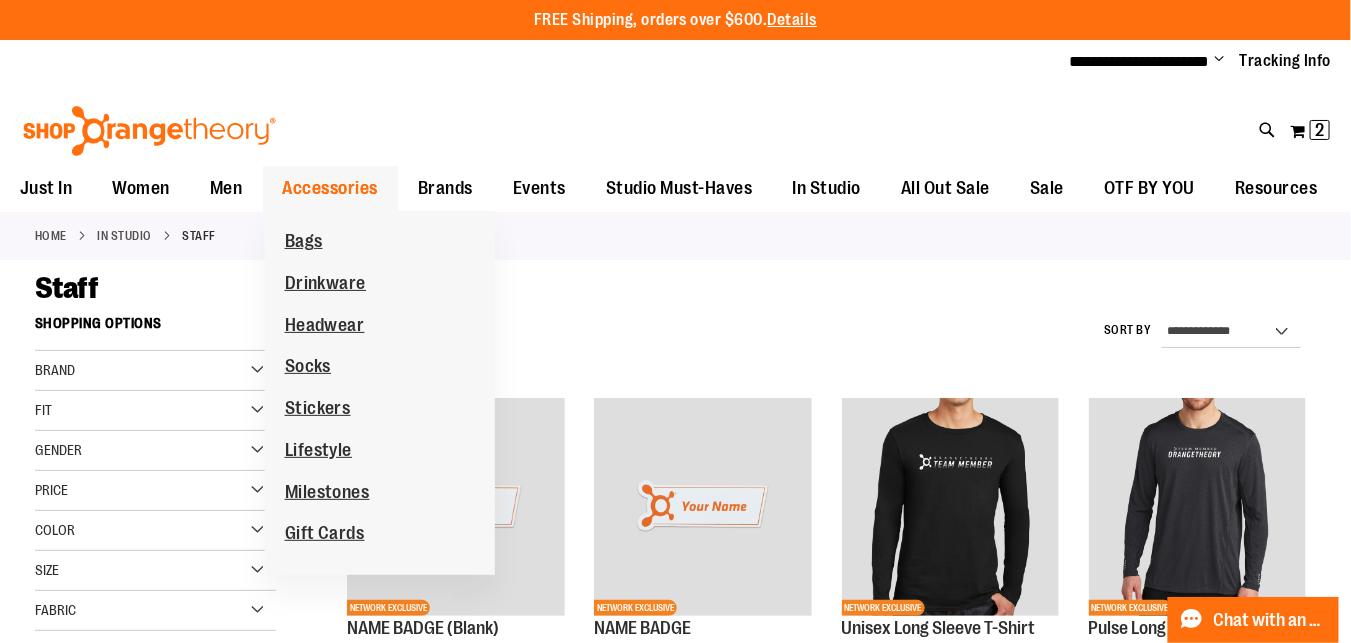 click on "Accessories" at bounding box center (331, 188) 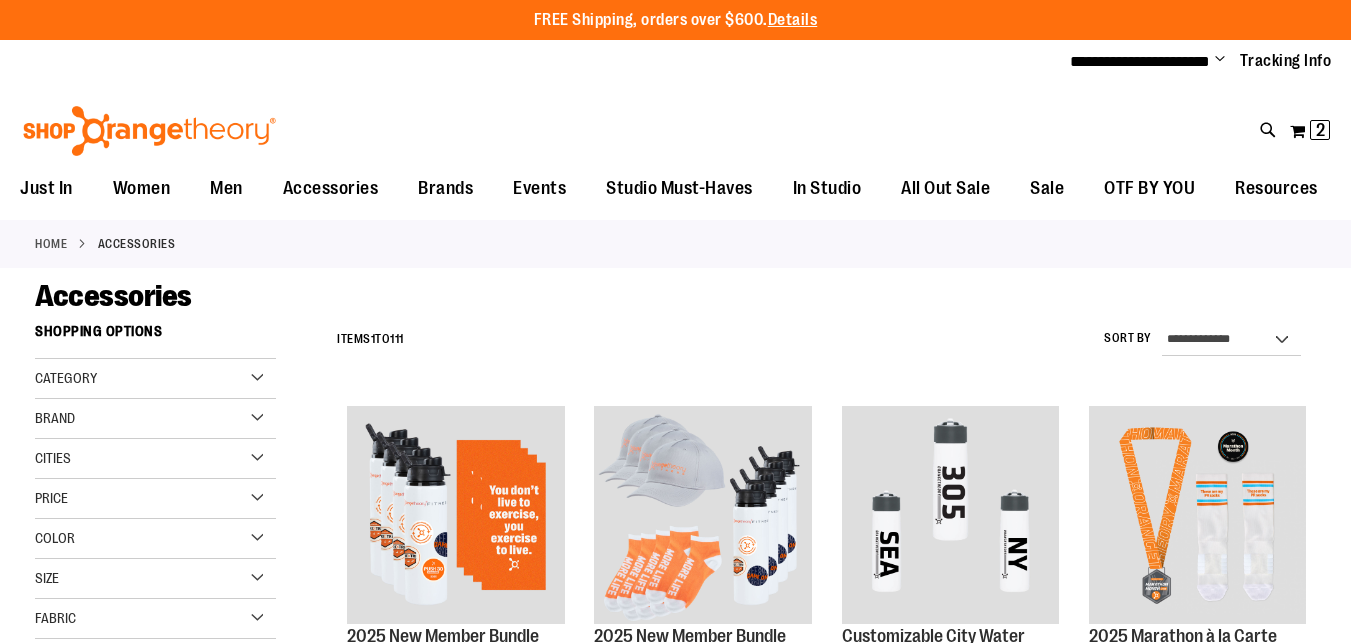 scroll, scrollTop: 0, scrollLeft: 0, axis: both 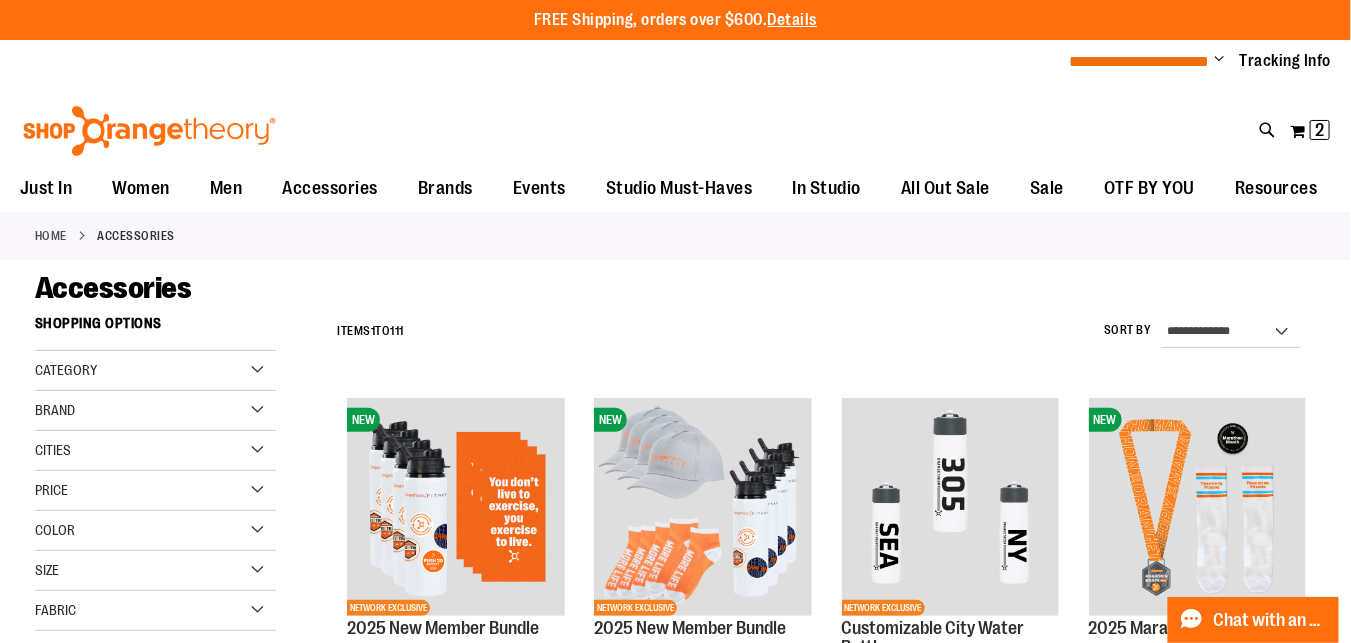 click on "**********" at bounding box center (1140, 61) 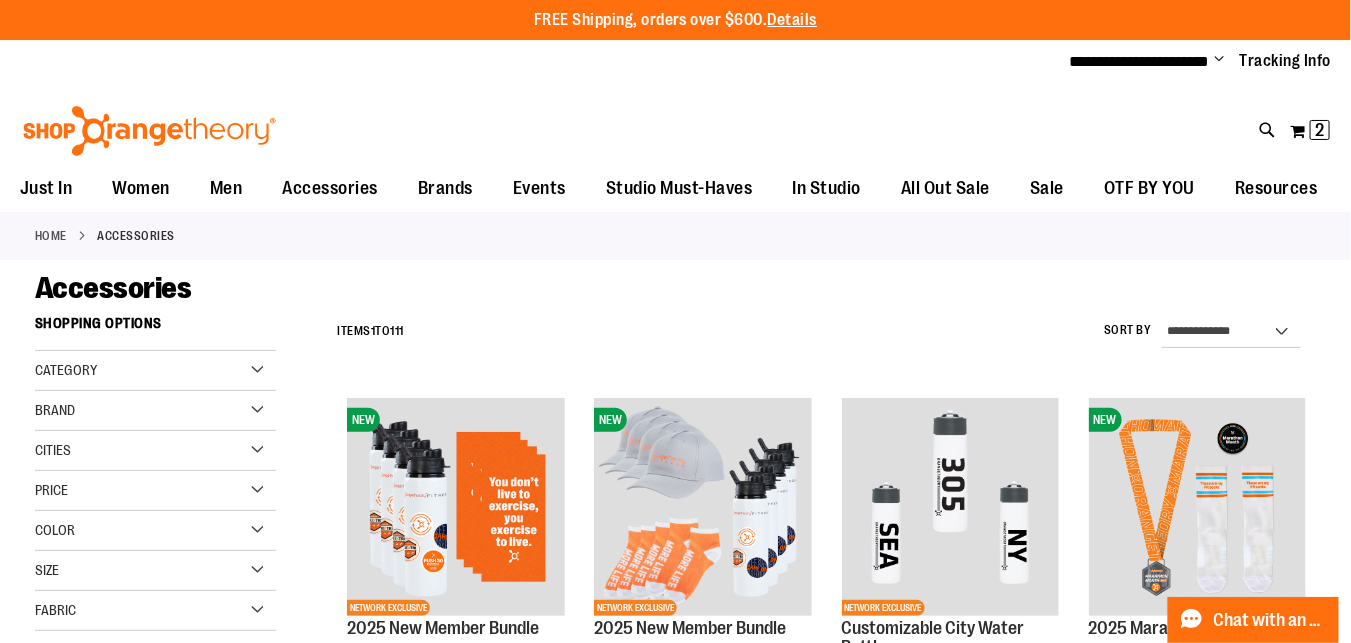 click on "Change" at bounding box center (1220, 60) 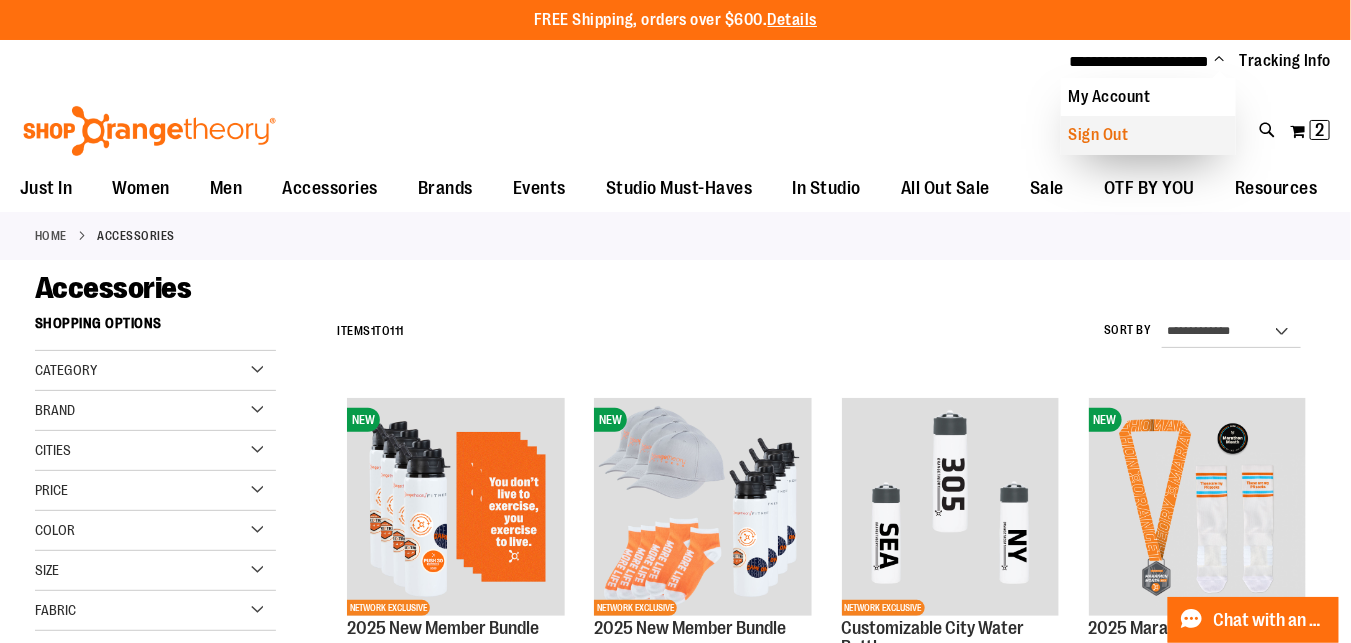 click on "Sign Out" at bounding box center [1148, 135] 